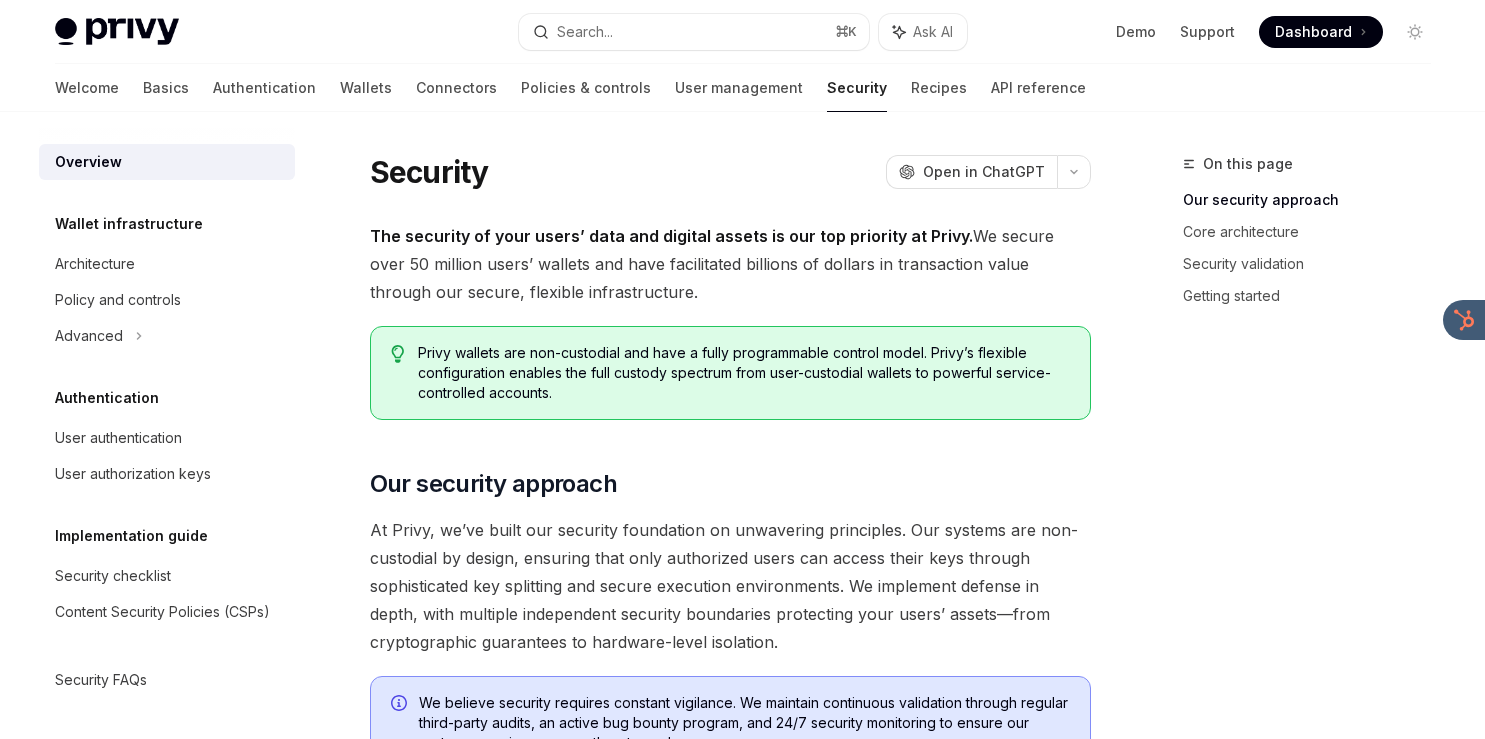 scroll, scrollTop: 0, scrollLeft: 0, axis: both 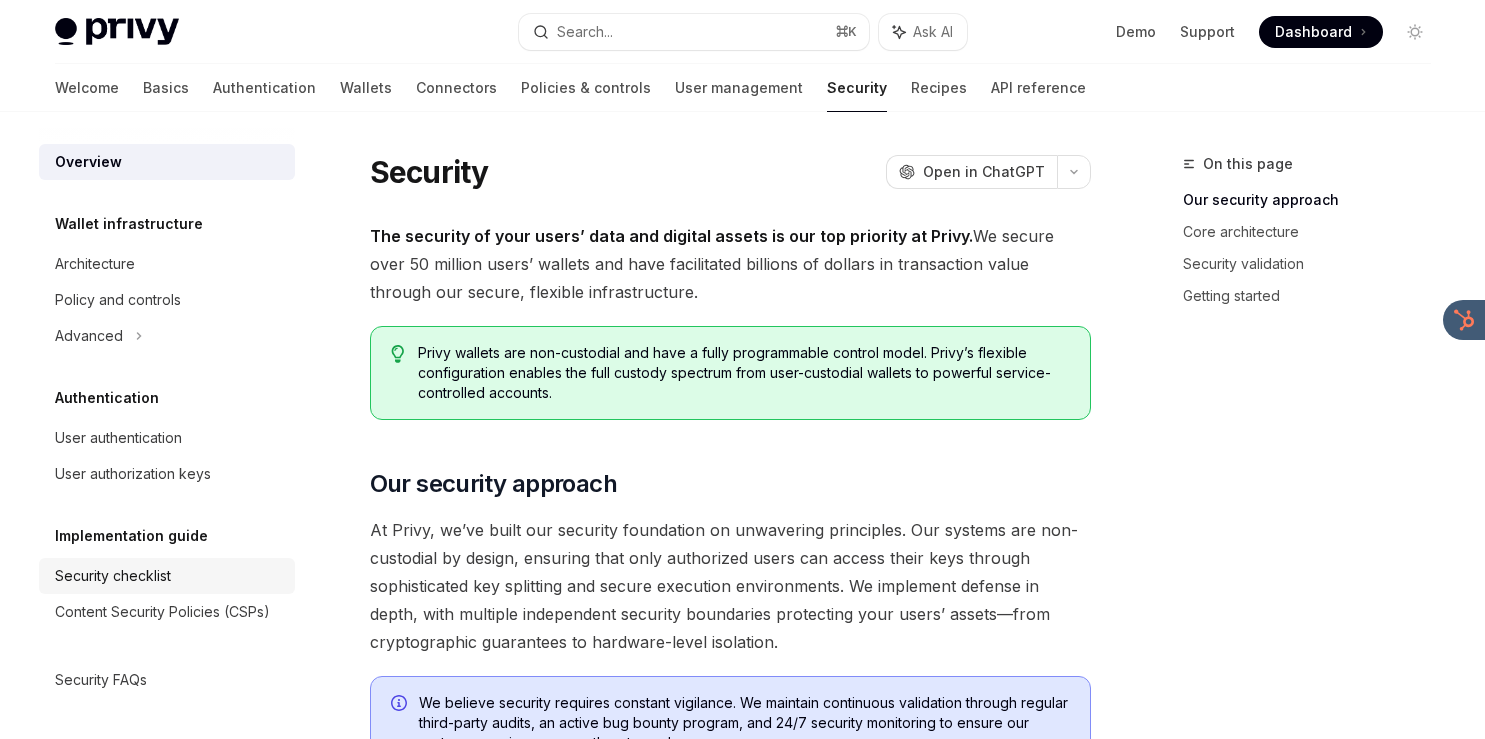 click on "Security checklist" at bounding box center (113, 576) 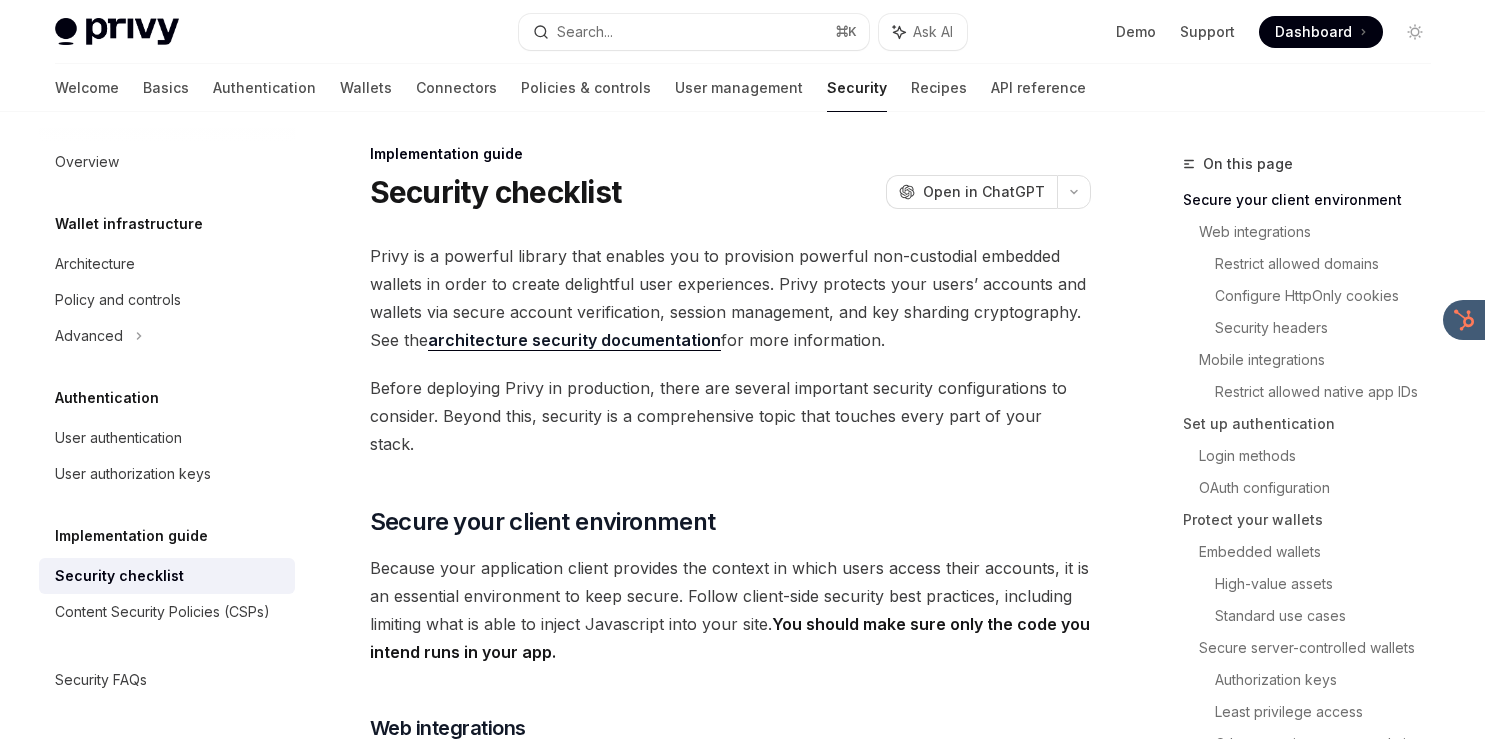 scroll, scrollTop: 0, scrollLeft: 0, axis: both 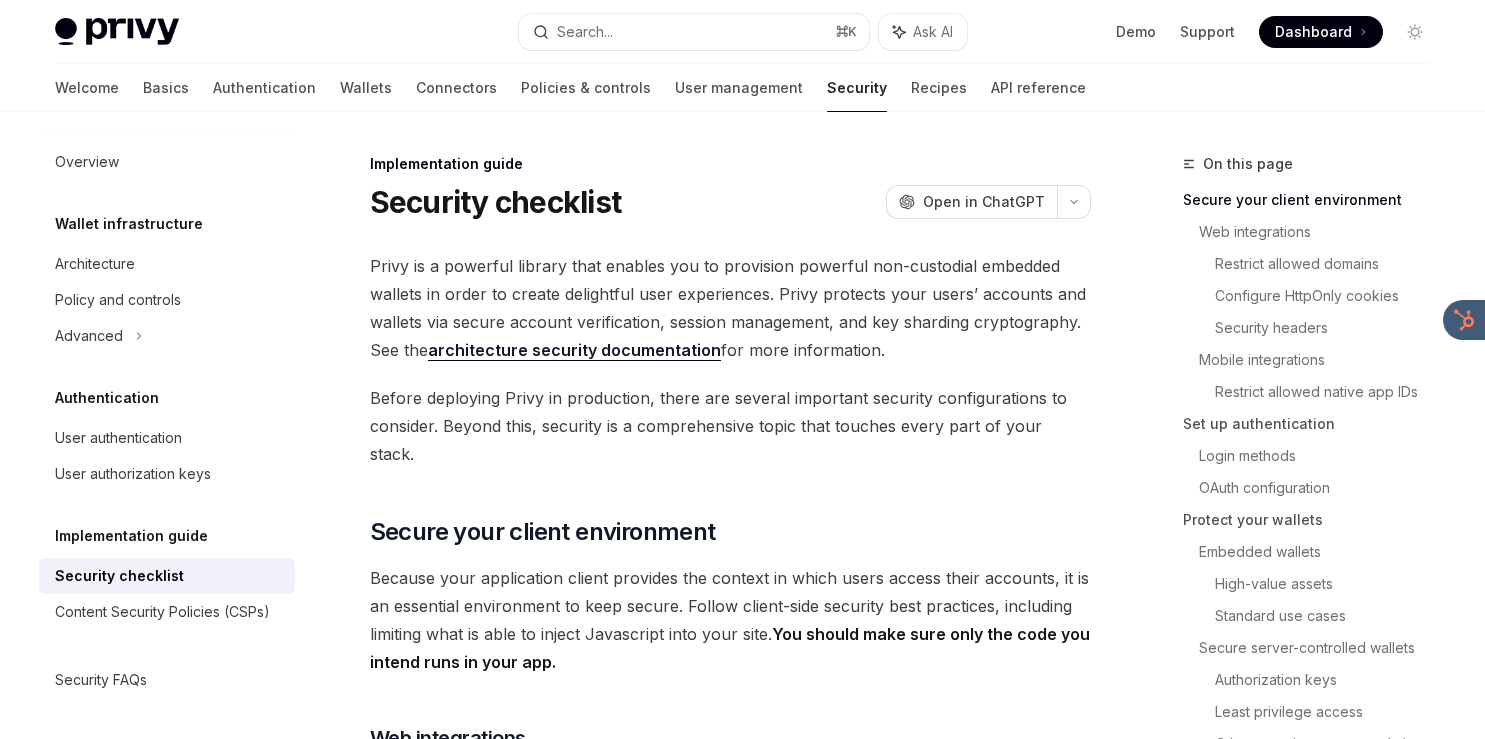 drag, startPoint x: 1024, startPoint y: 248, endPoint x: 1012, endPoint y: 355, distance: 107.67079 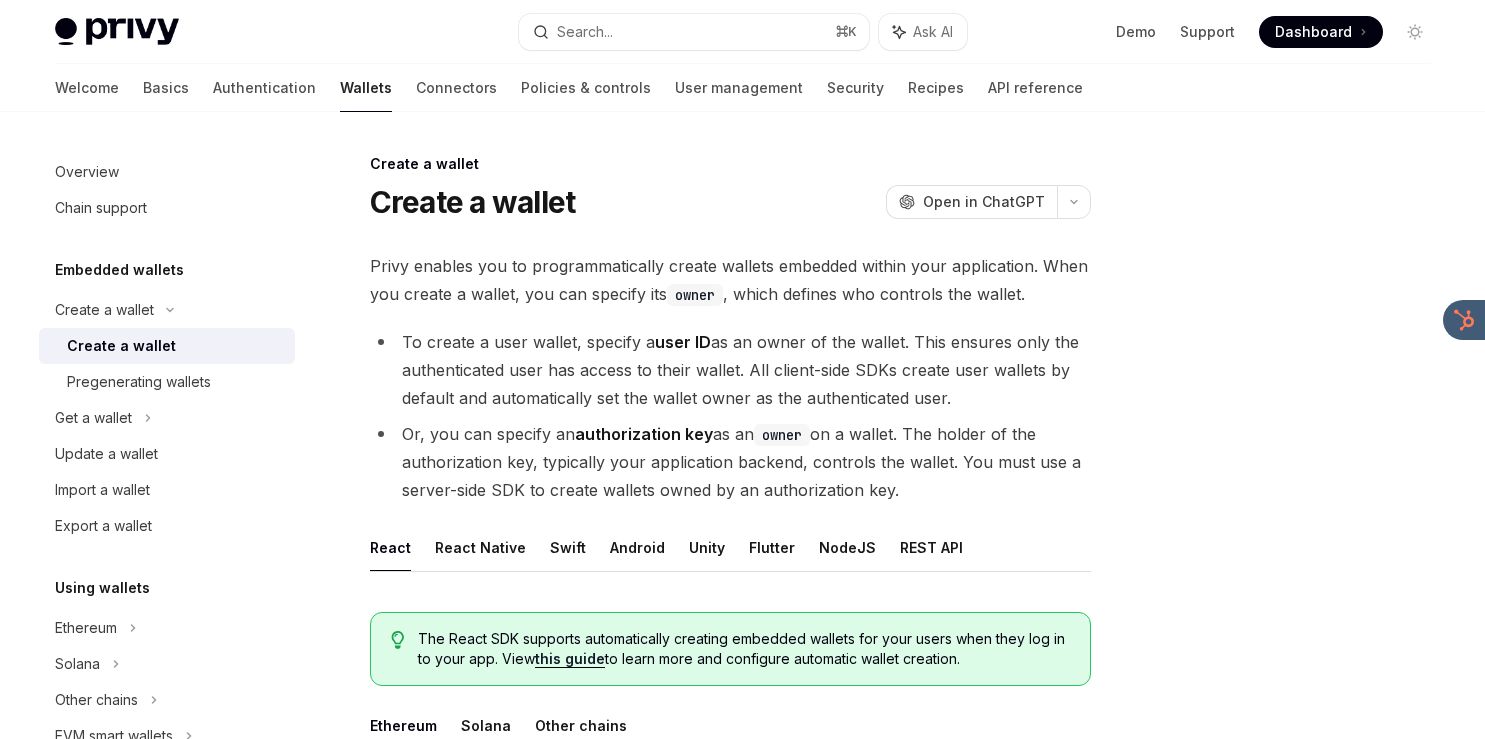scroll, scrollTop: 0, scrollLeft: 0, axis: both 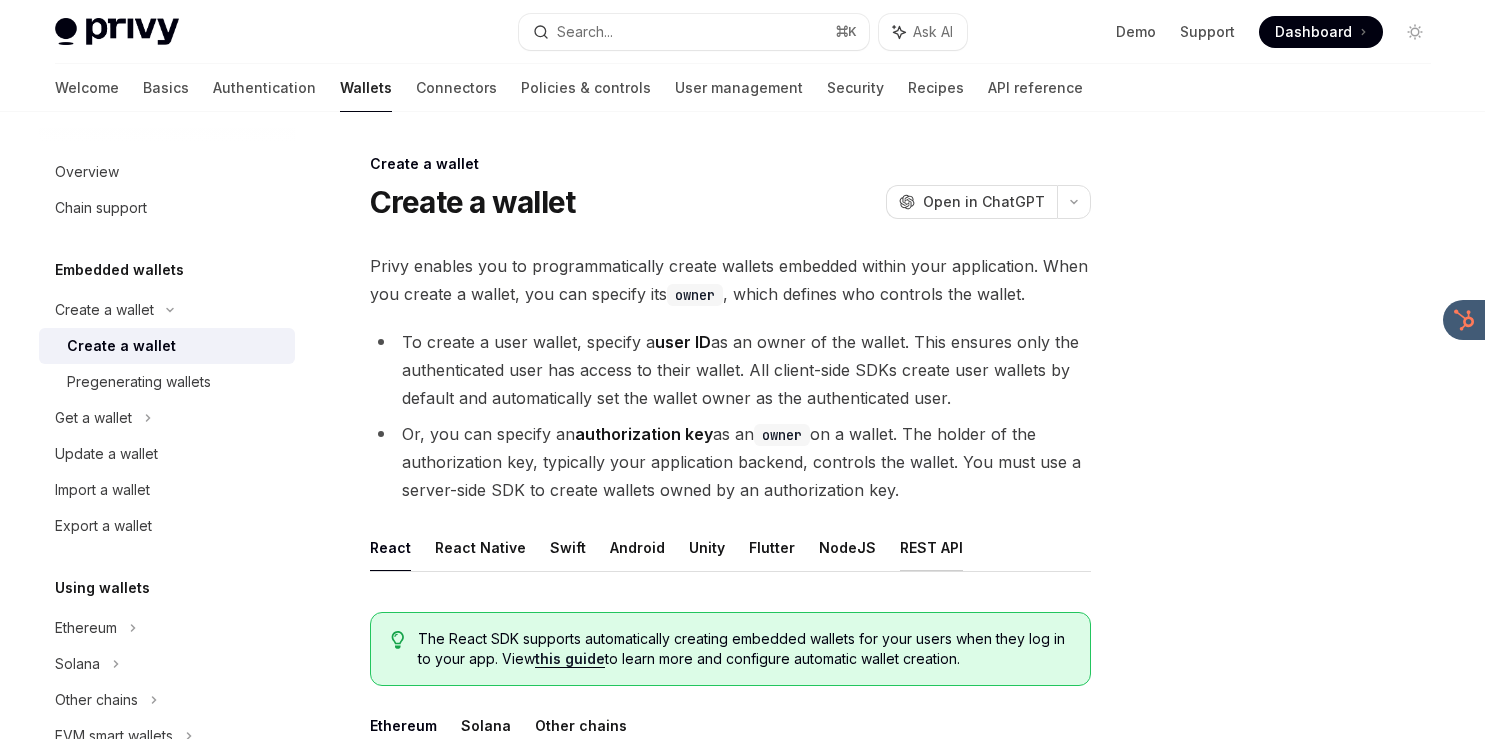 click on "REST API" at bounding box center [931, 547] 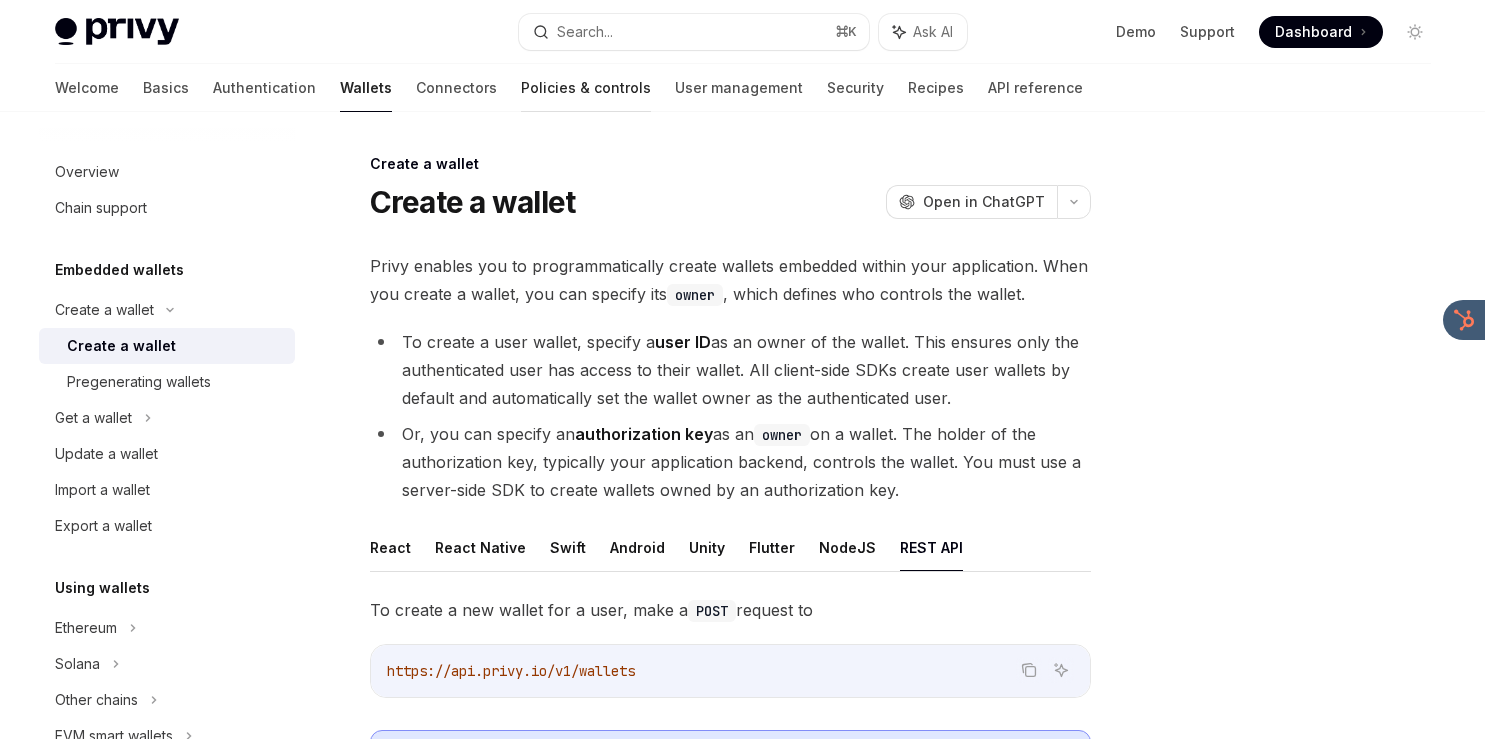 click on "Policies & controls" at bounding box center [586, 88] 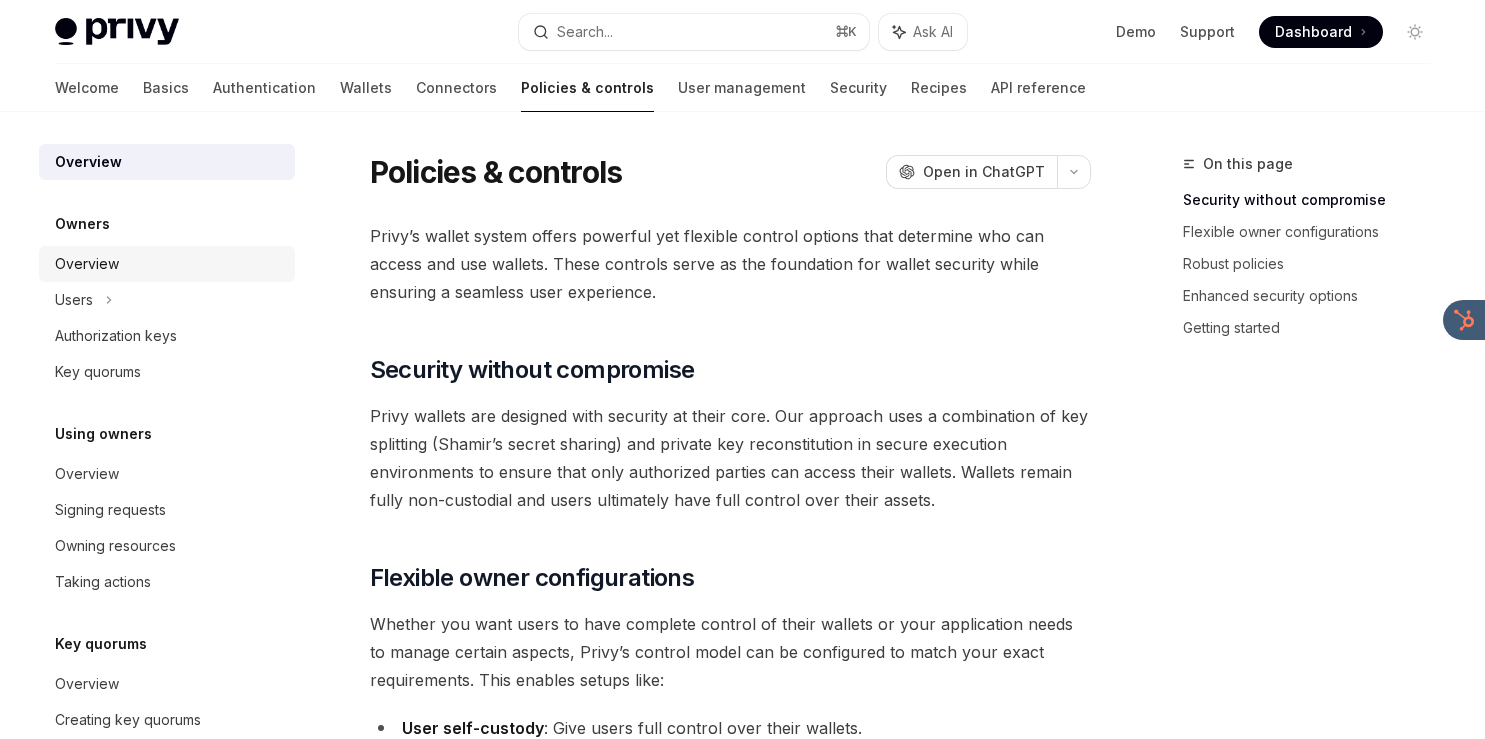 click on "Overview" at bounding box center [169, 264] 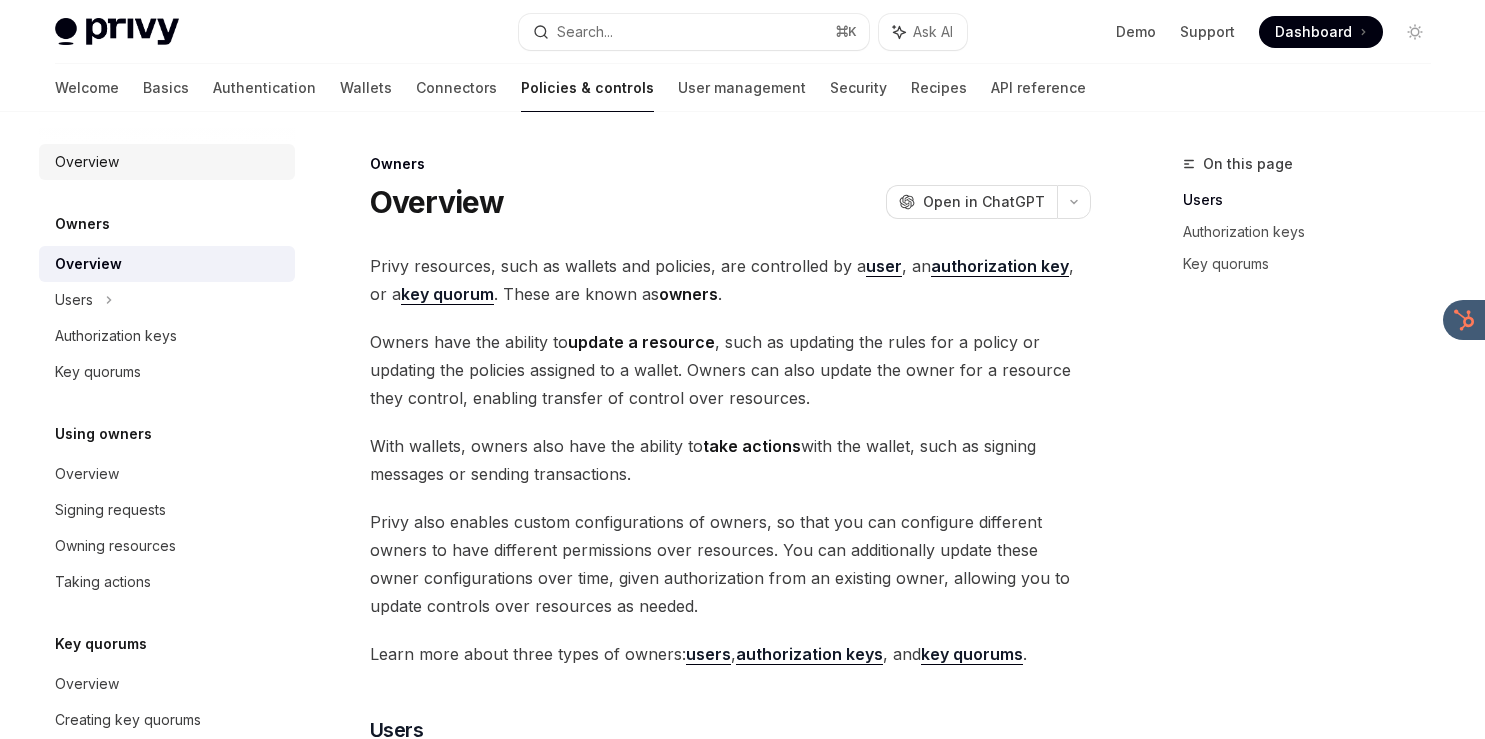 click on "Overview" at bounding box center [169, 162] 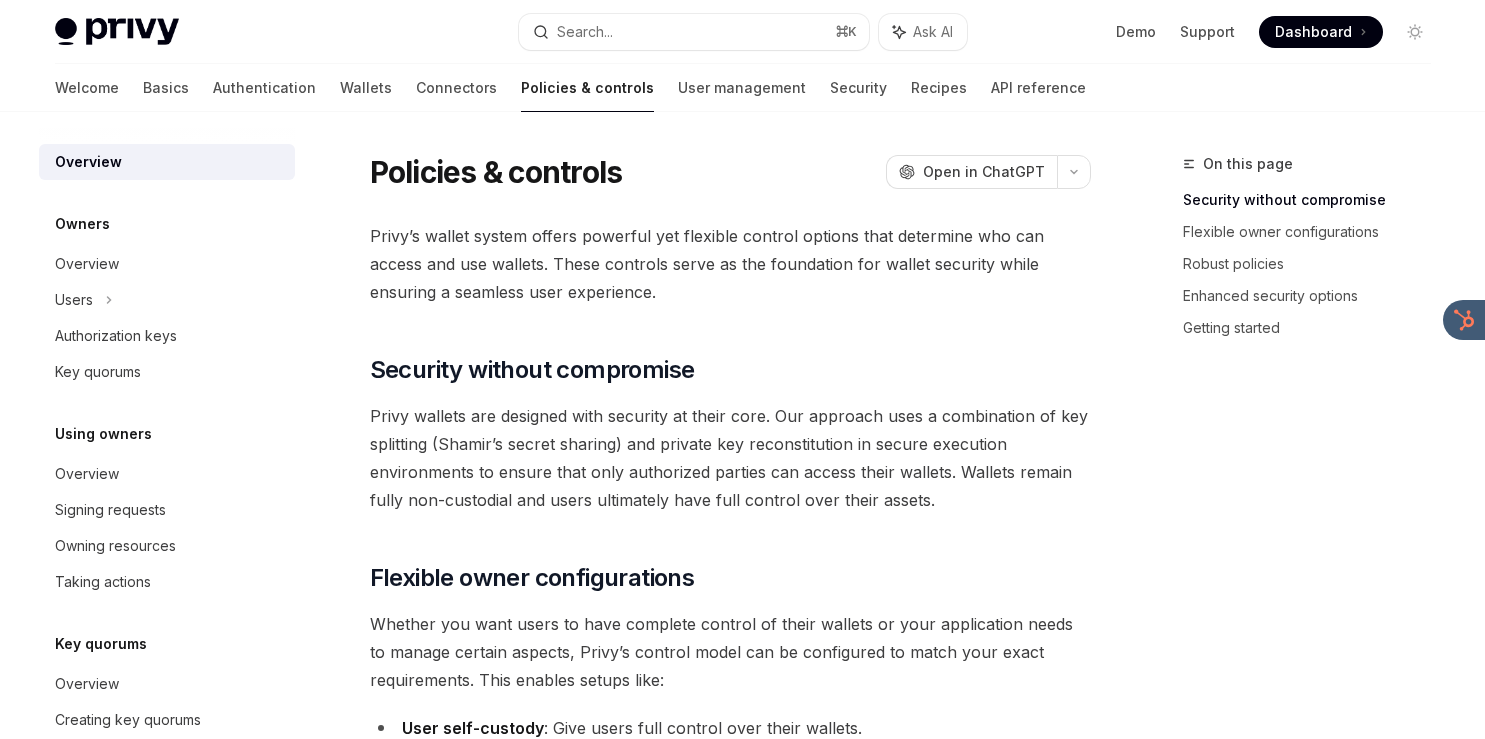 click on "Privy’s wallet system offers powerful yet flexible control options that determine who can access and use wallets. These controls serve as the foundation for wallet security while ensuring a seamless user experience." at bounding box center [730, 264] 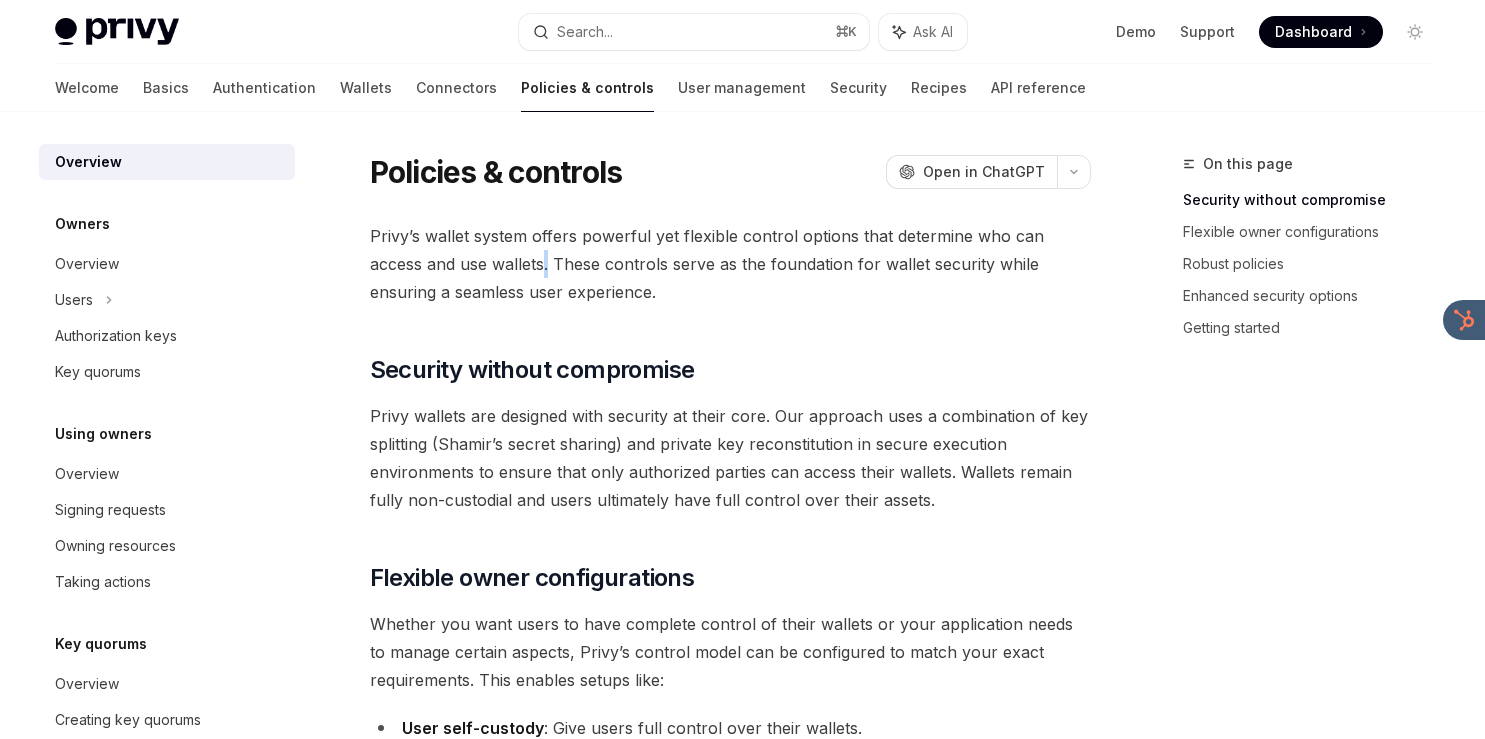 click on "Privy’s wallet system offers powerful yet flexible control options that determine who can access and use wallets. These controls serve as the foundation for wallet security while ensuring a seamless user experience." at bounding box center [730, 264] 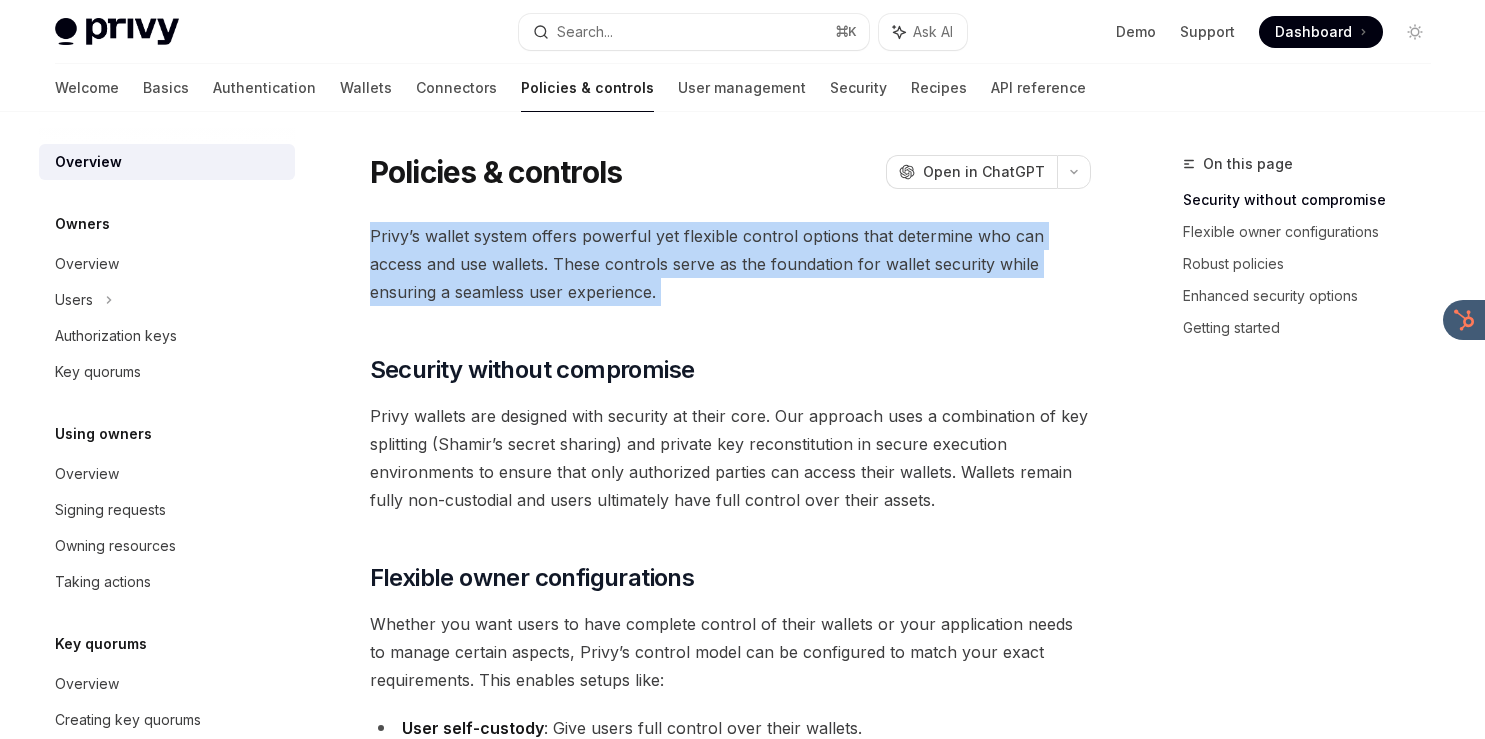 click on "Privy’s wallet system offers powerful yet flexible control options that determine who can access and use wallets. These controls serve as the foundation for wallet security while ensuring a seamless user experience." at bounding box center (730, 264) 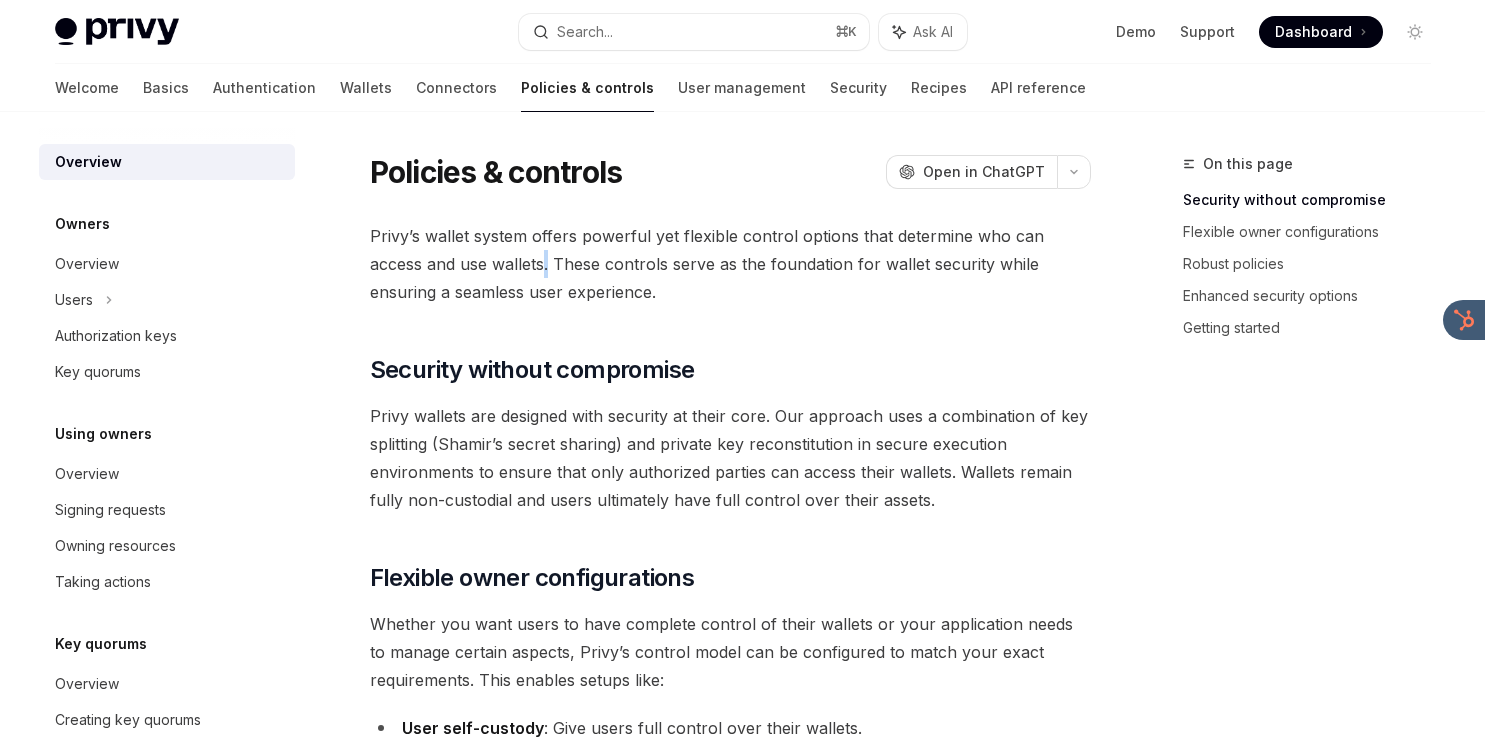 click on "Privy’s wallet system offers powerful yet flexible control options that determine who can access and use wallets. These controls serve as the foundation for wallet security while ensuring a seamless user experience." at bounding box center [730, 264] 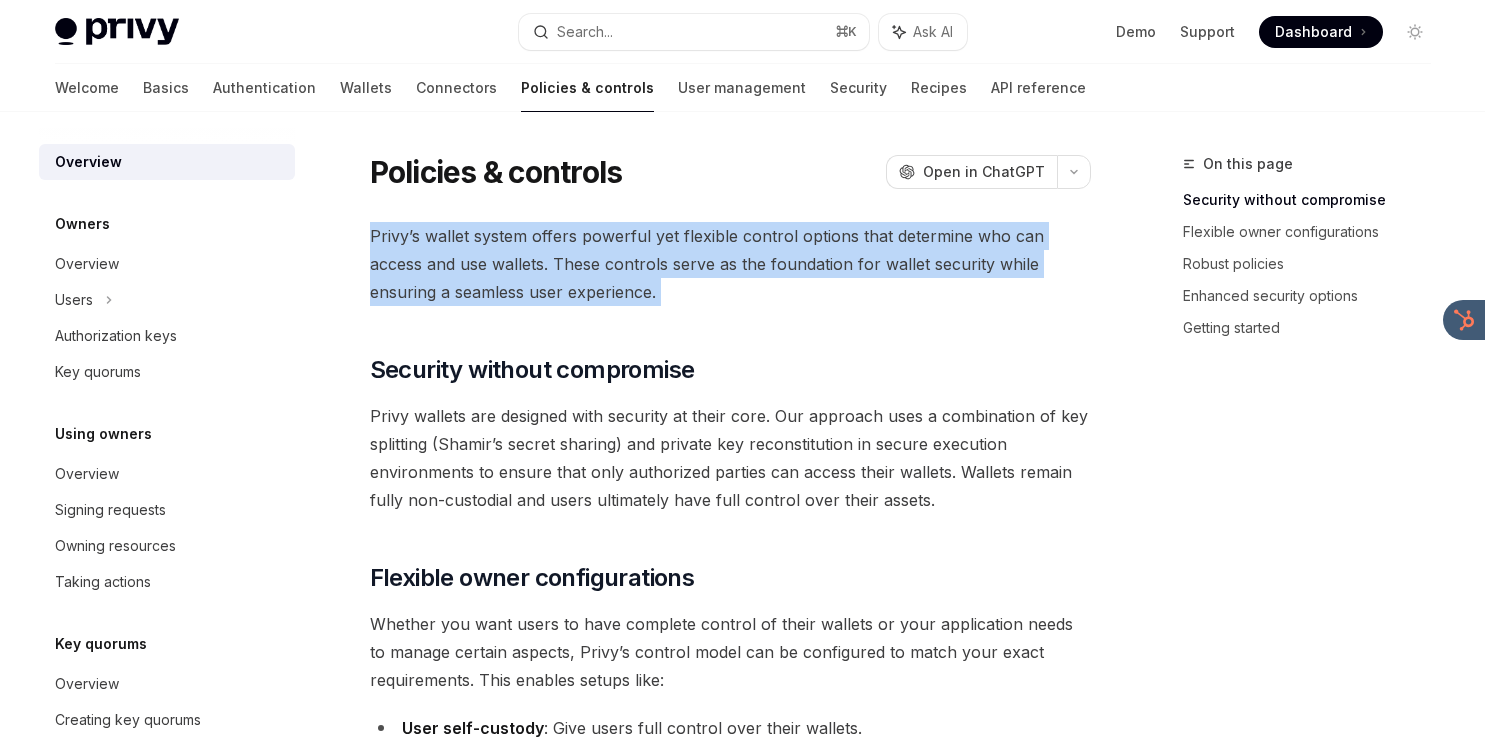 click on "Privy’s wallet system offers powerful yet flexible control options that determine who can access and use wallets. These controls serve as the foundation for wallet security while ensuring a seamless user experience." at bounding box center (730, 264) 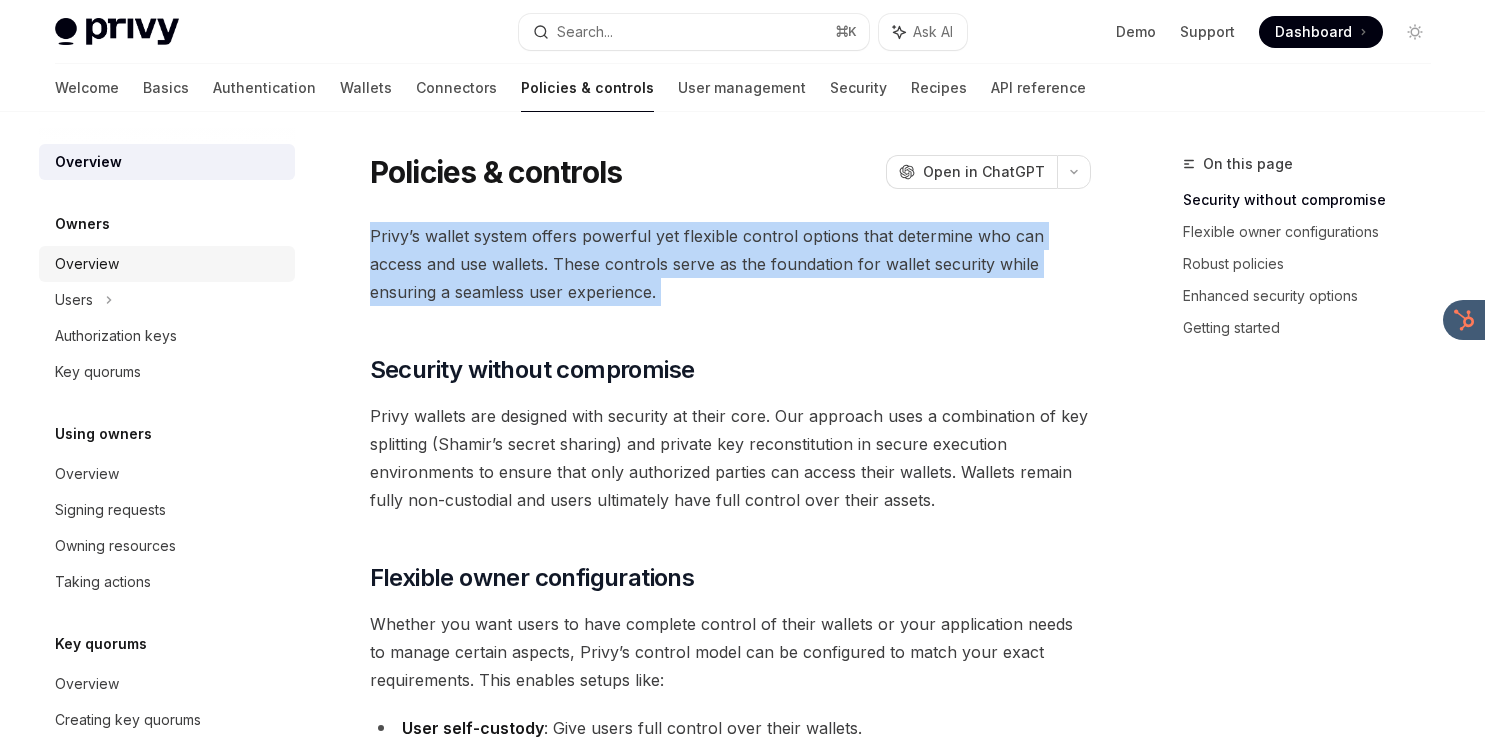 click on "Overview" at bounding box center [87, 264] 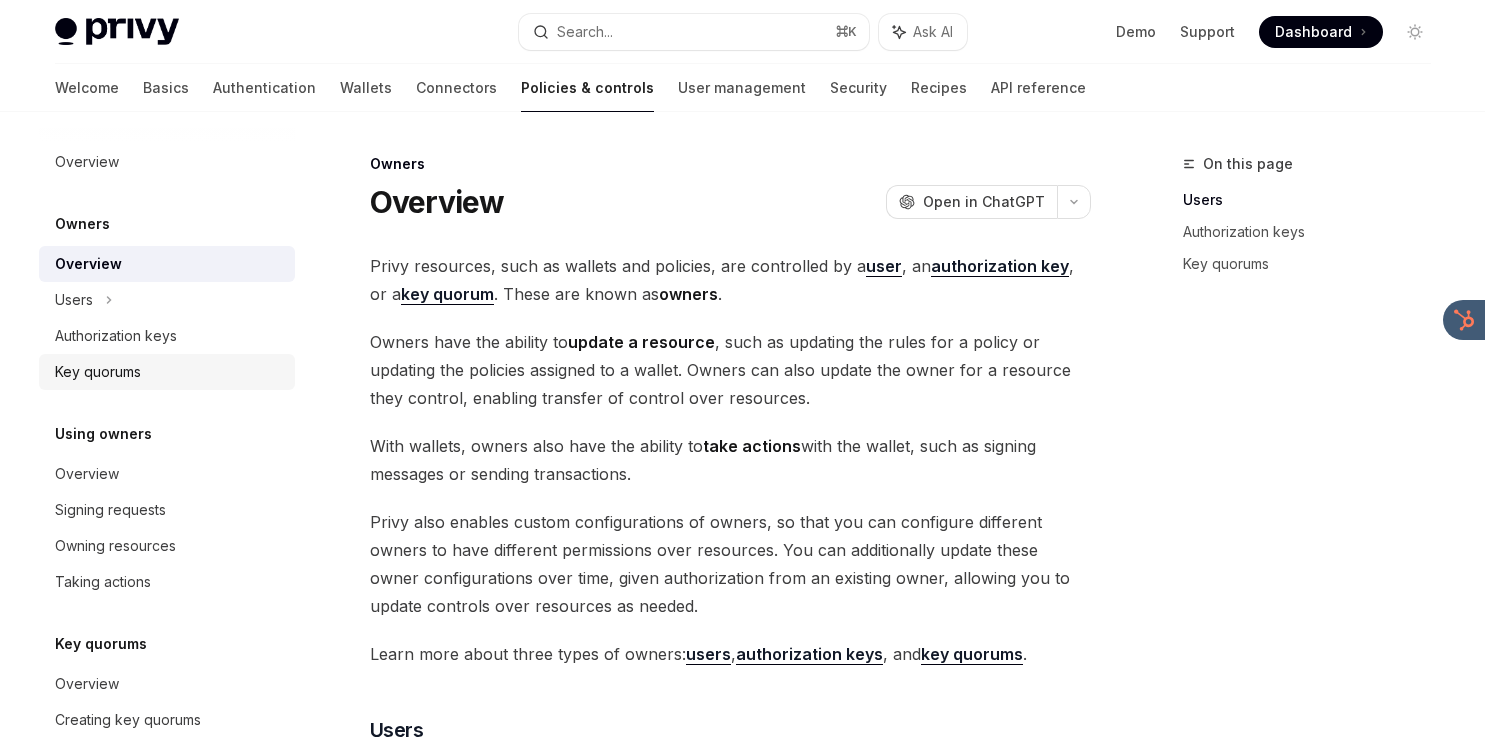 click on "Key quorums" at bounding box center (167, 372) 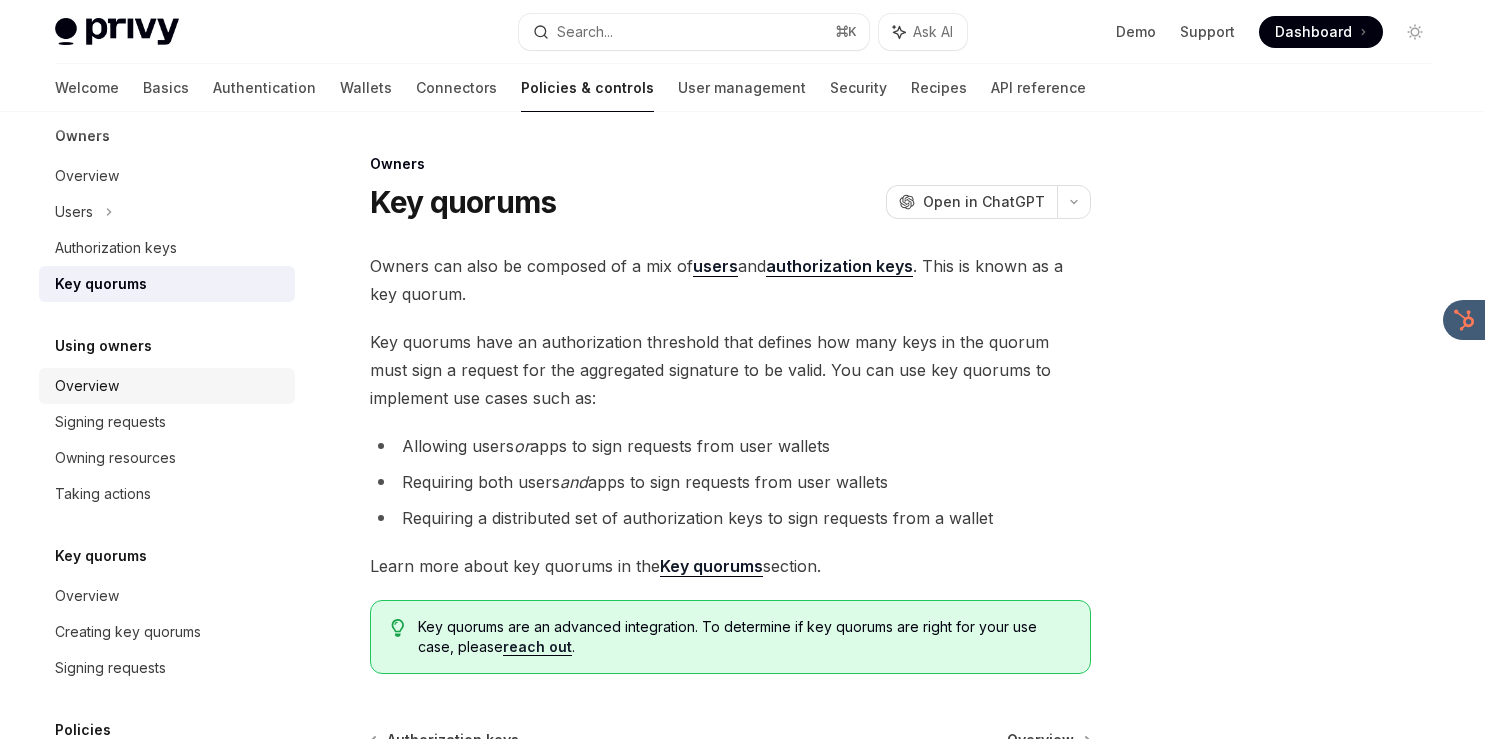 click on "Overview" at bounding box center [169, 386] 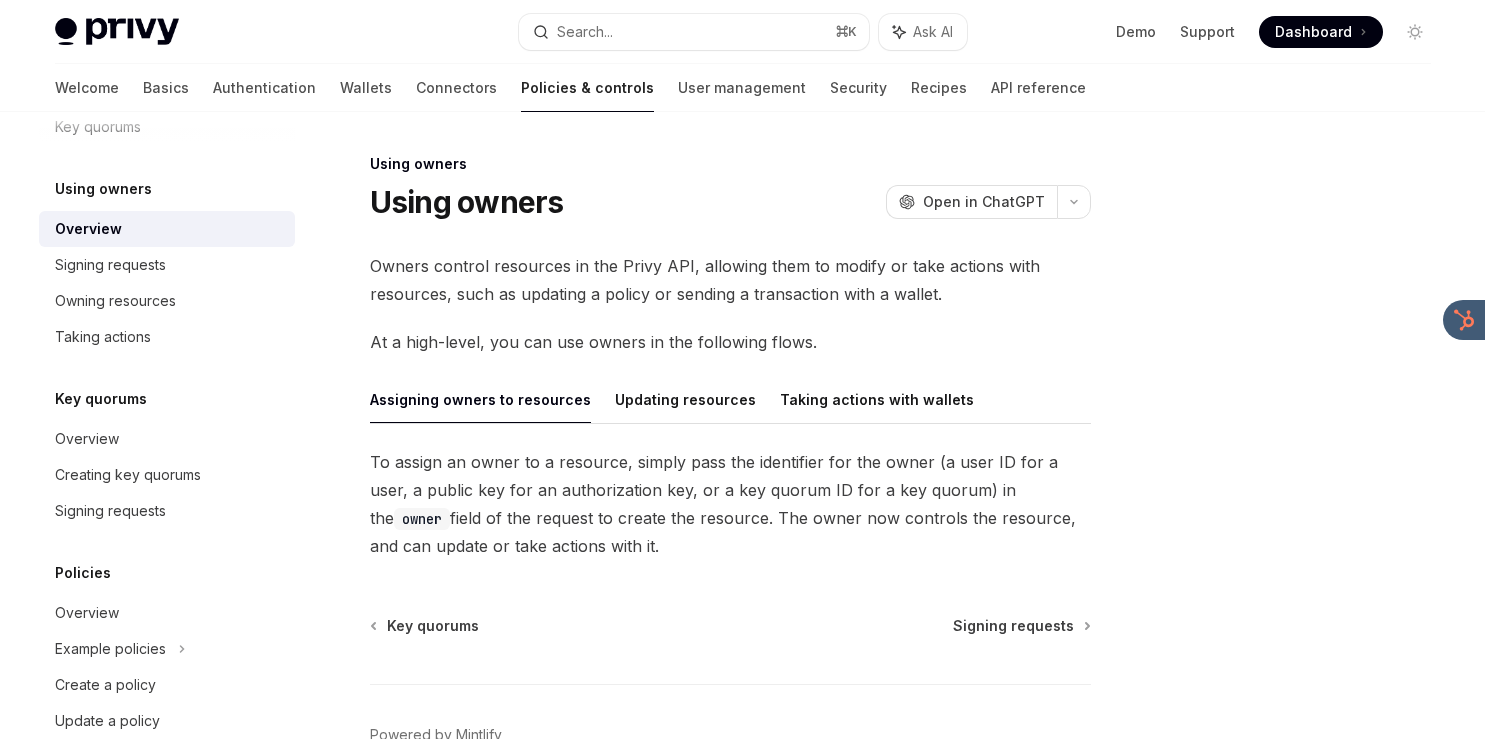 scroll, scrollTop: 321, scrollLeft: 0, axis: vertical 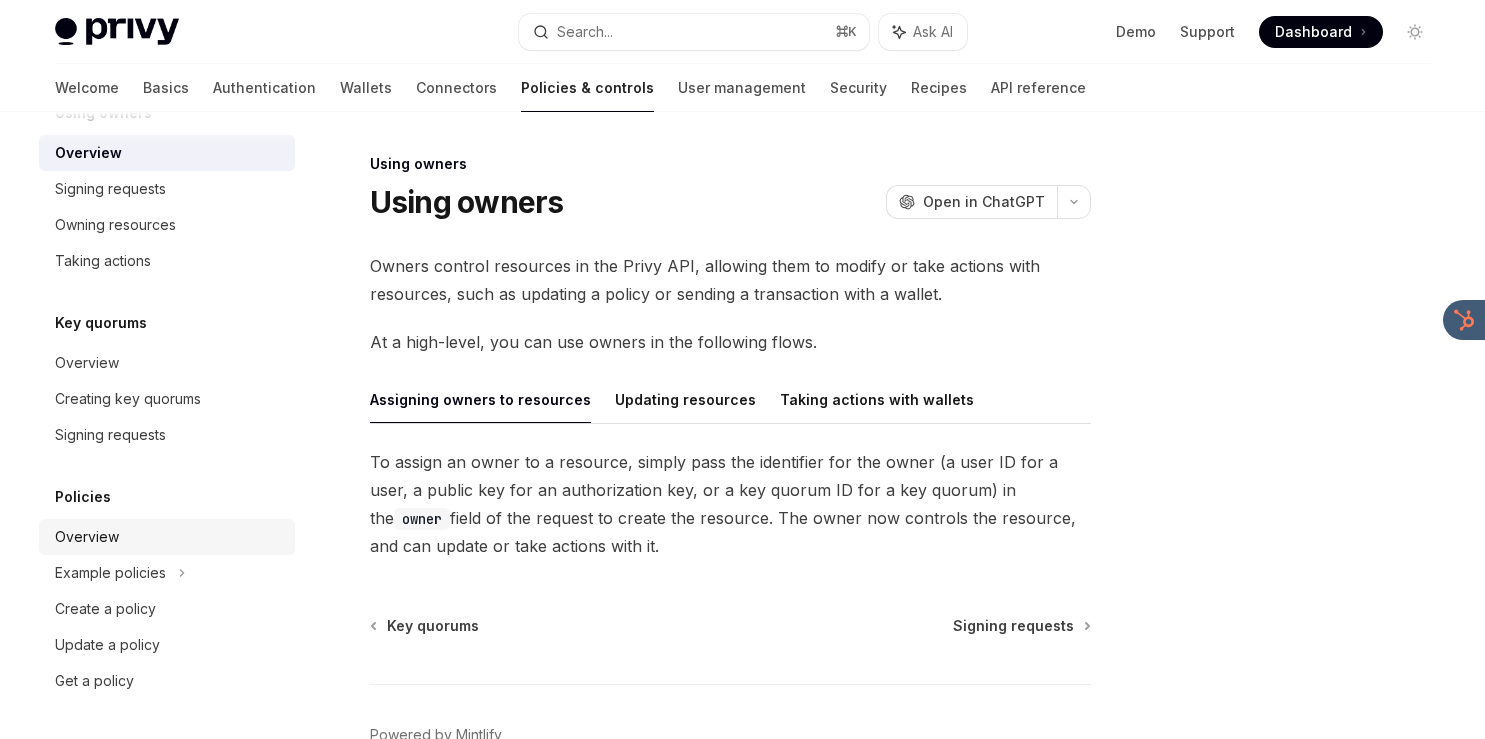 click on "Overview" at bounding box center (167, 537) 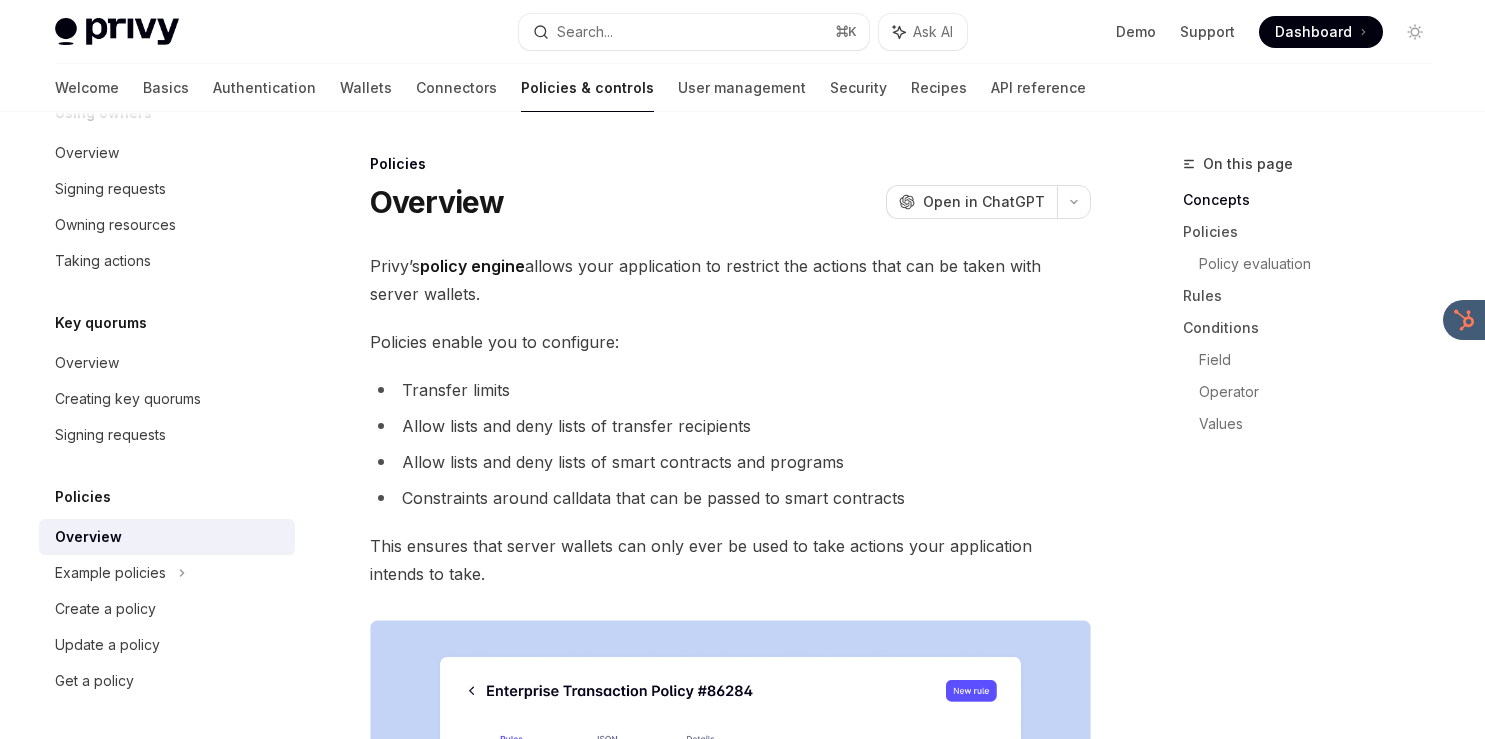 drag, startPoint x: 888, startPoint y: 304, endPoint x: 831, endPoint y: 595, distance: 296.52994 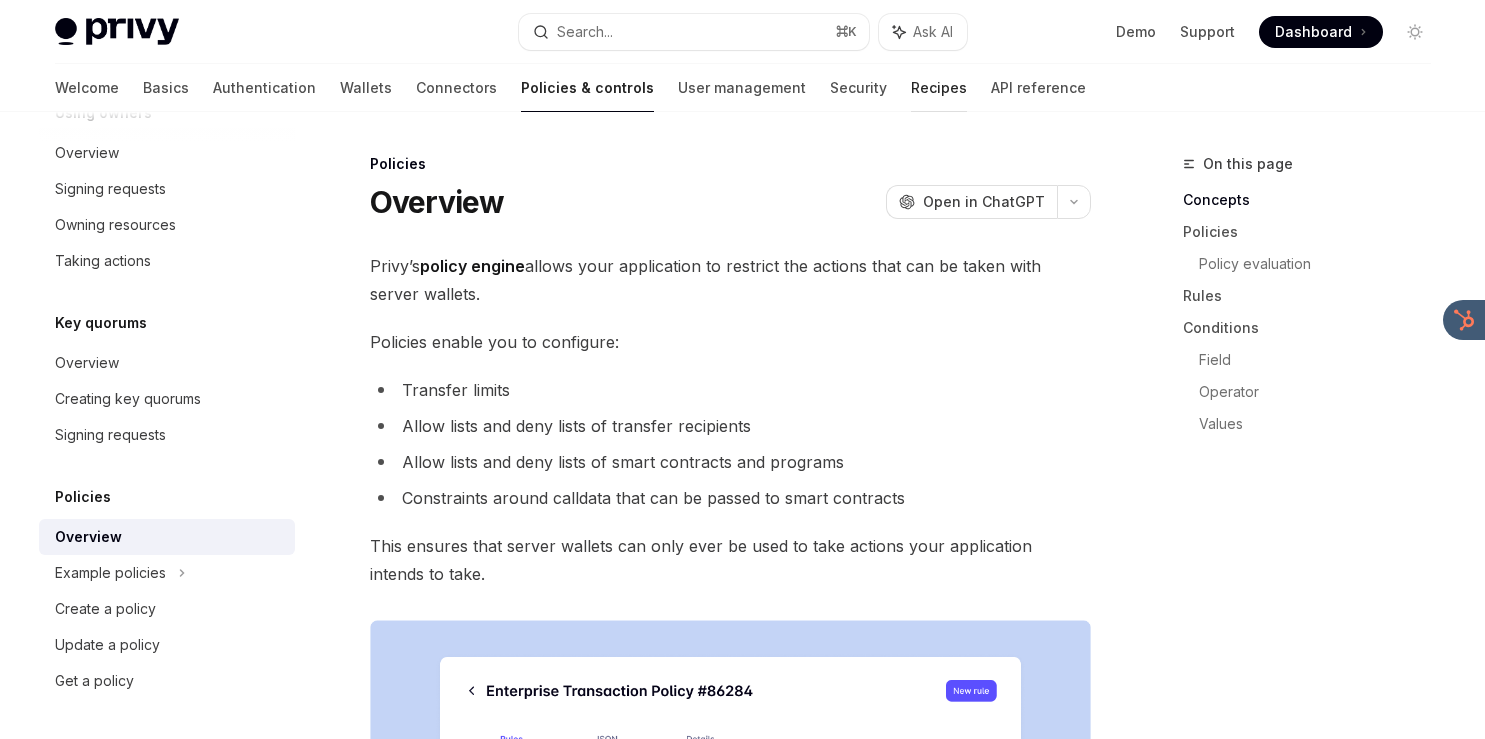click on "Recipes" at bounding box center (939, 88) 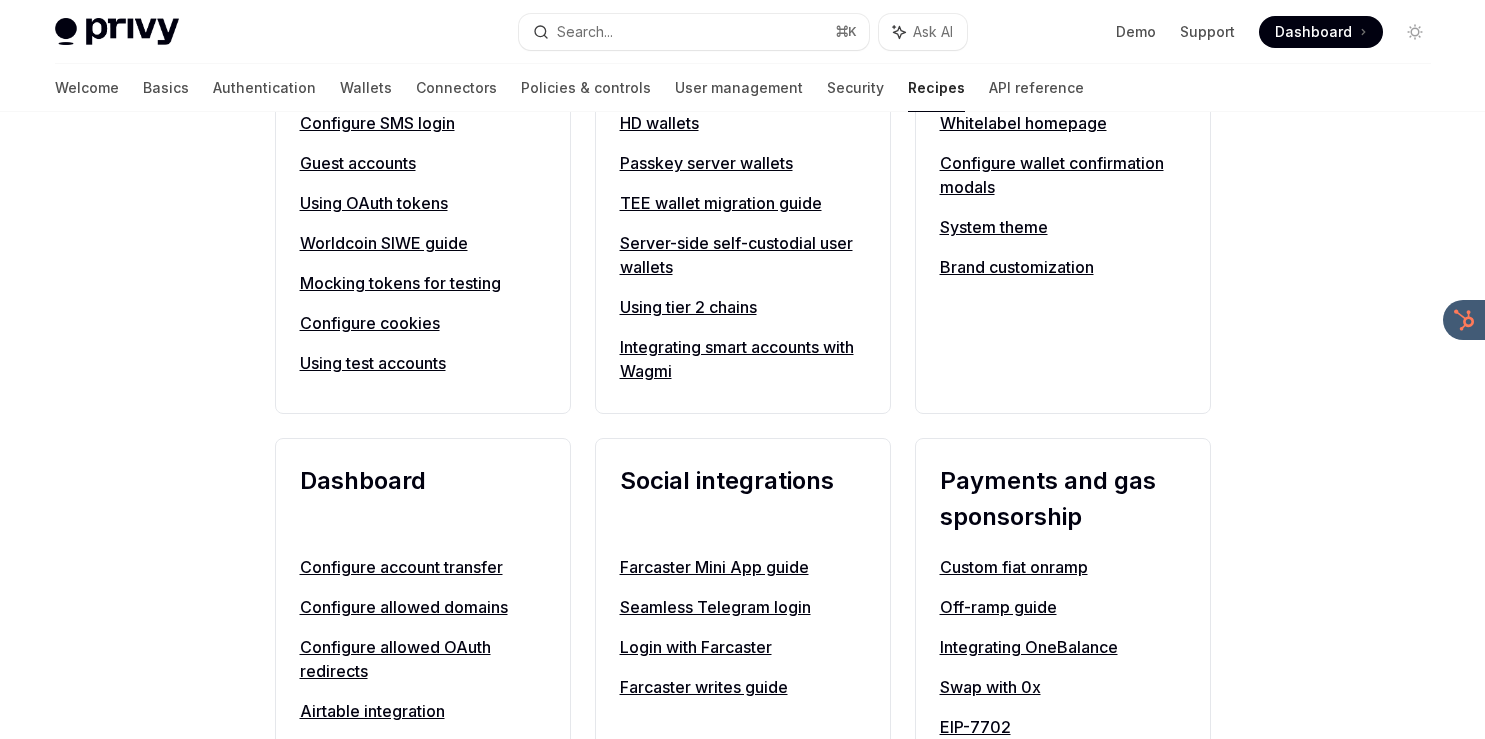 scroll, scrollTop: 864, scrollLeft: 0, axis: vertical 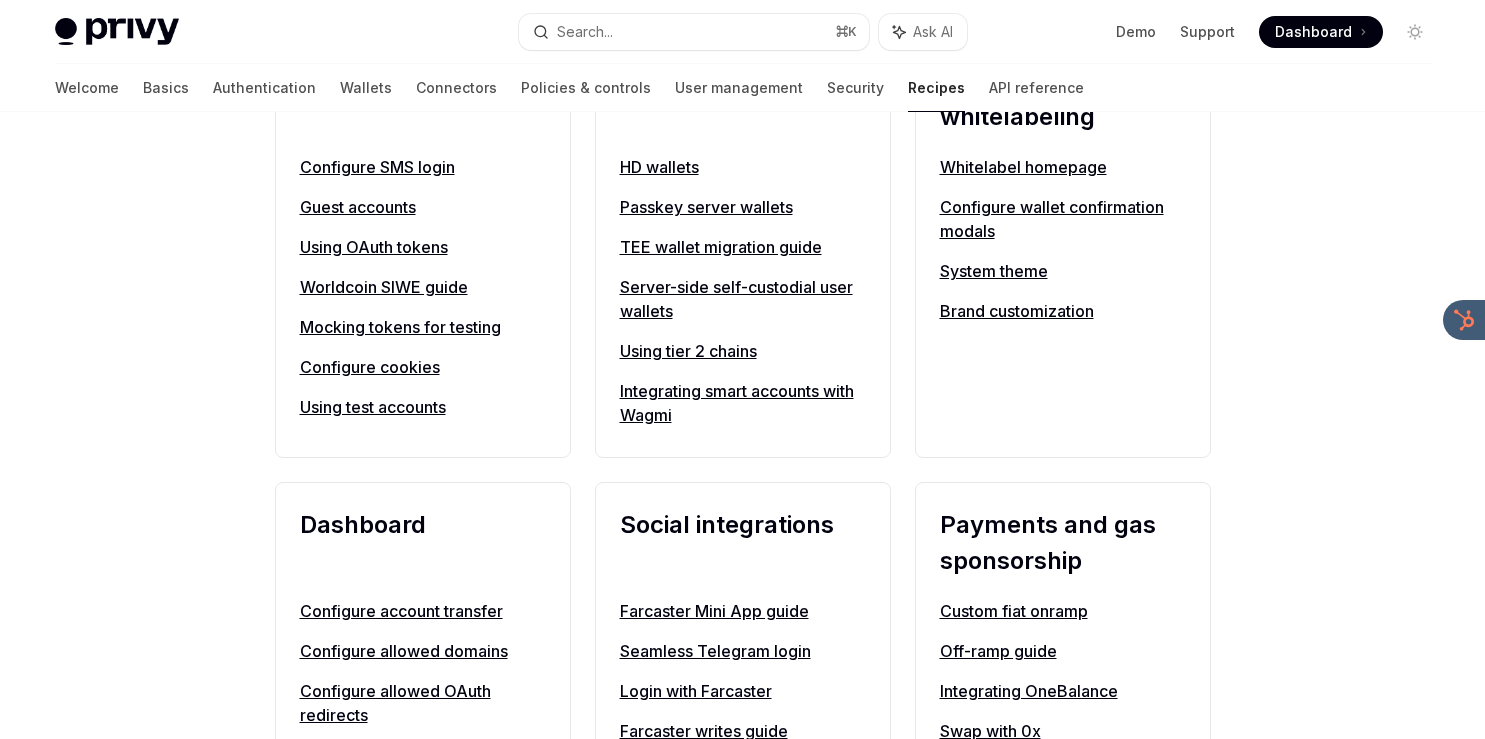 click on "HD wallets" at bounding box center [743, 167] 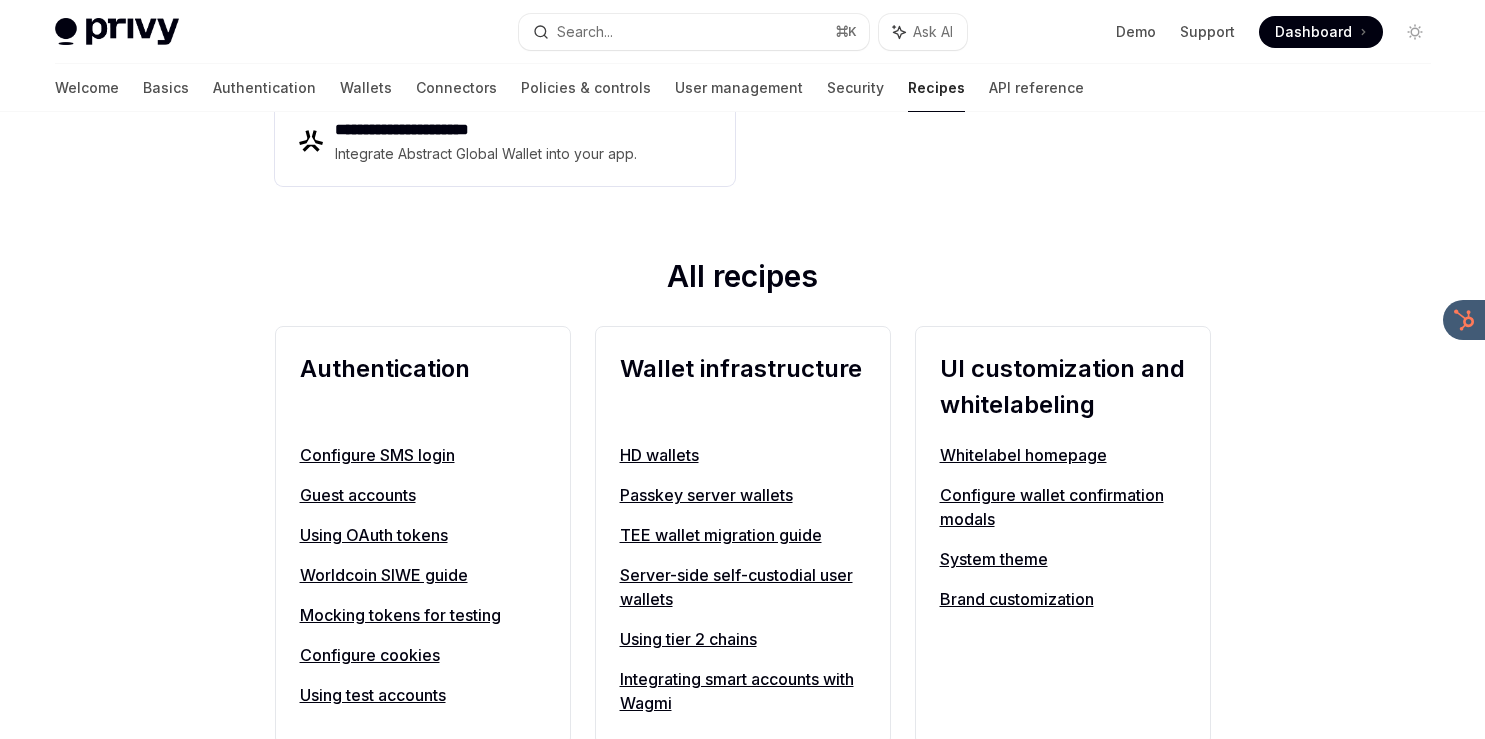 scroll, scrollTop: 575, scrollLeft: 0, axis: vertical 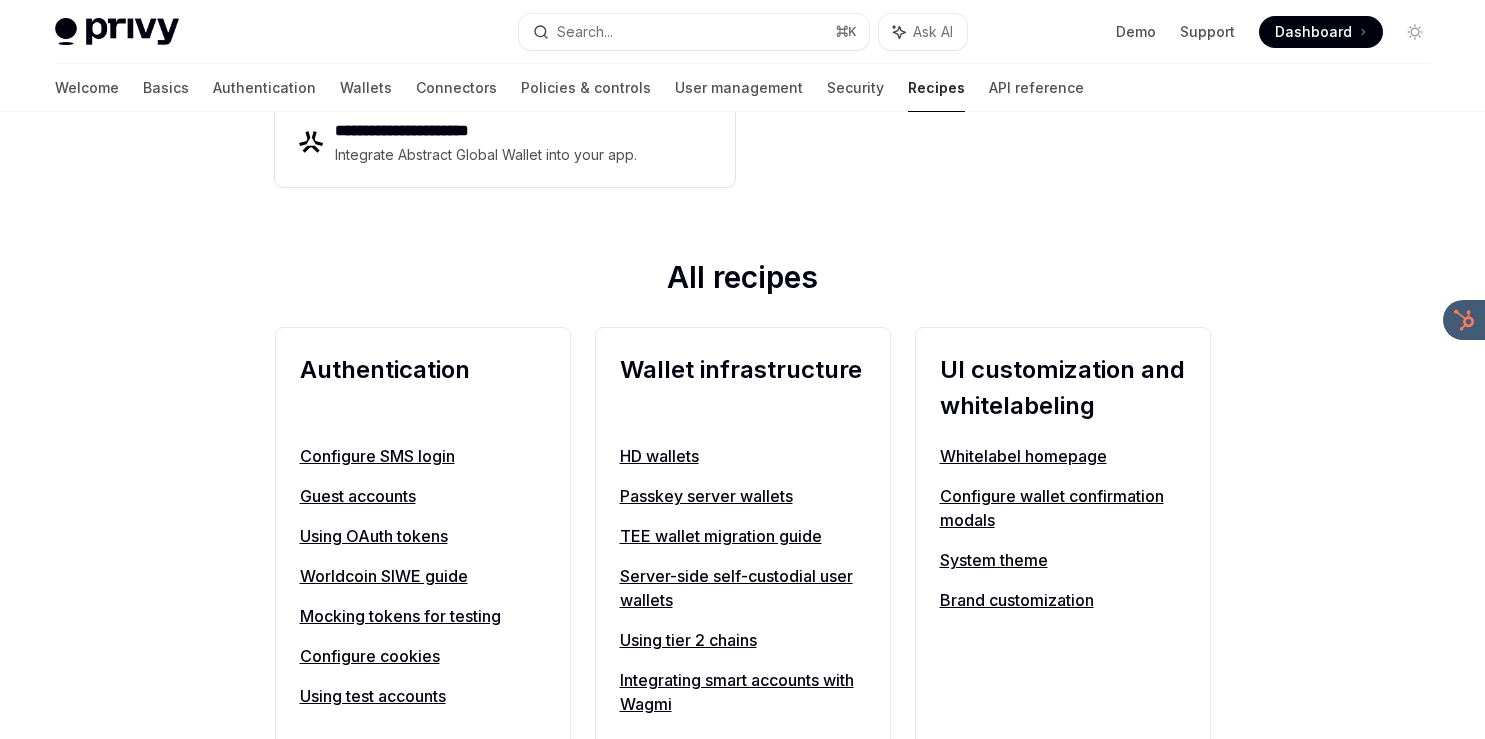 click on "Whitelabel homepage" at bounding box center (1063, 456) 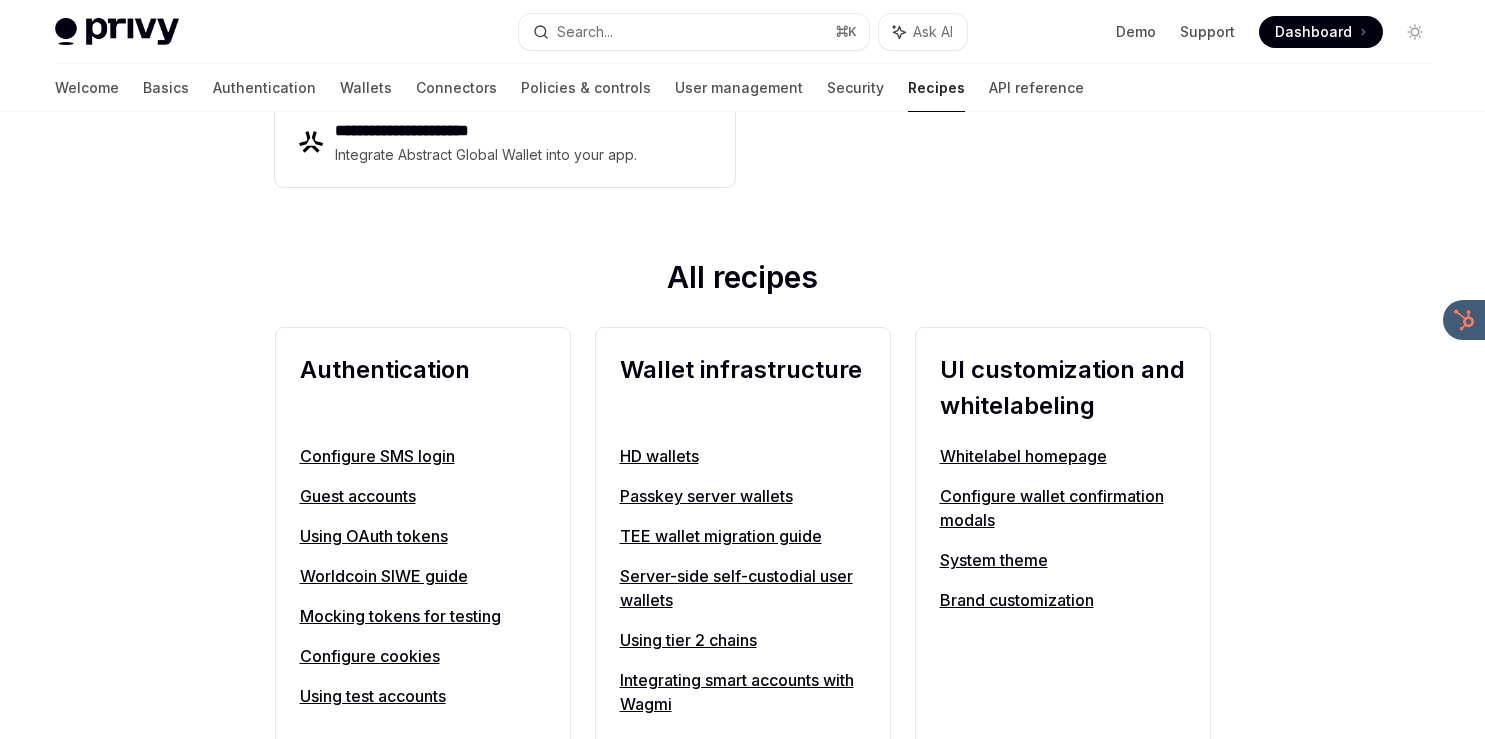 click on "Using tier 2 chains" at bounding box center (743, 640) 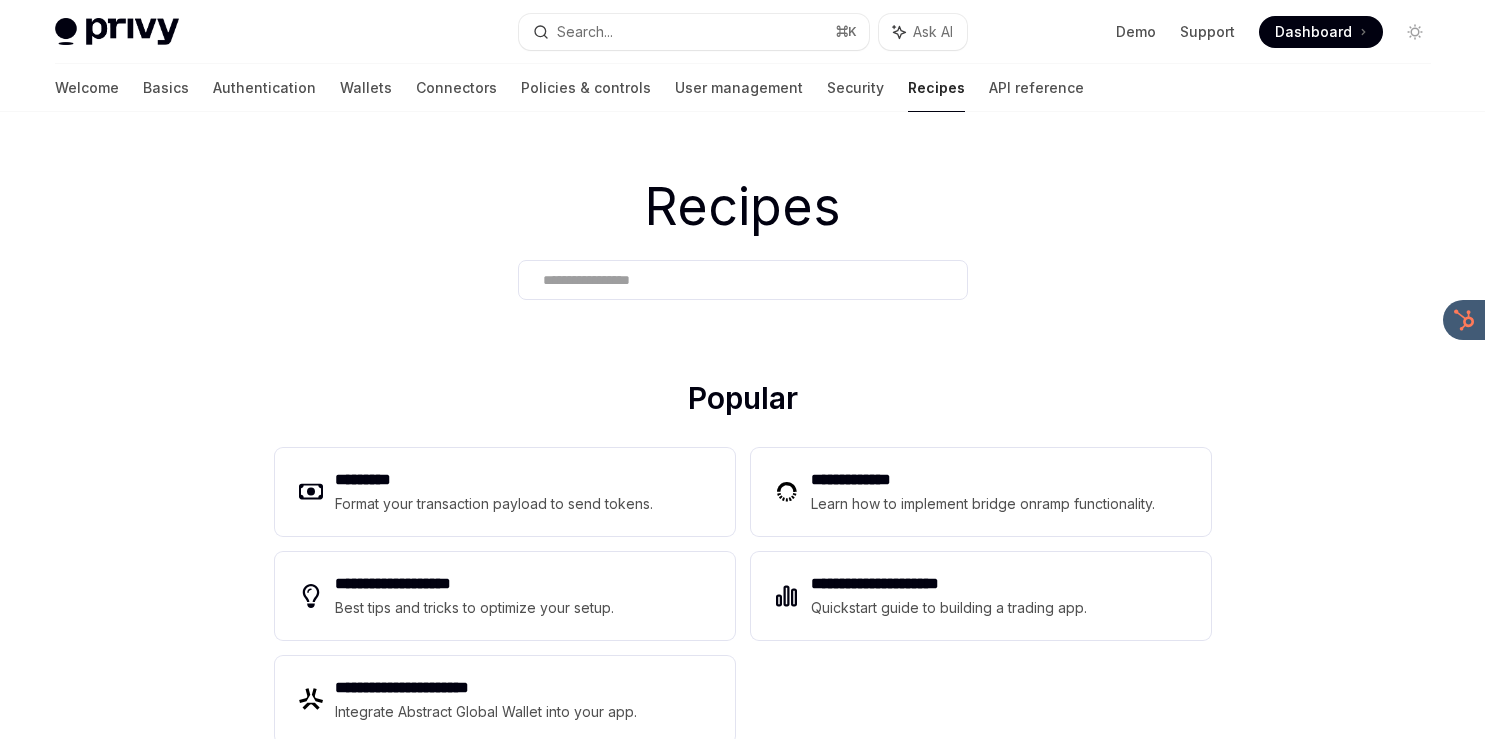 scroll, scrollTop: 0, scrollLeft: 0, axis: both 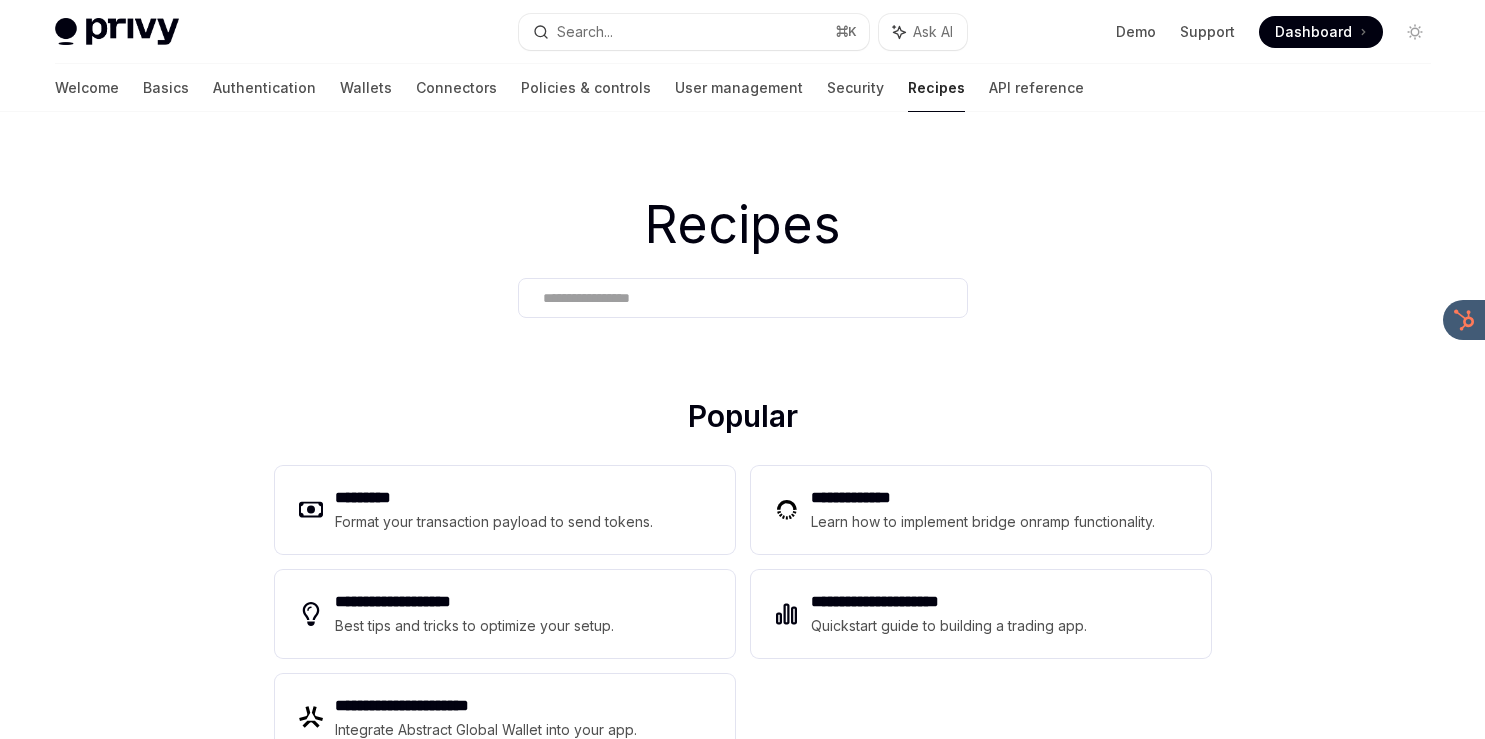 click on "Recipes" at bounding box center [936, 88] 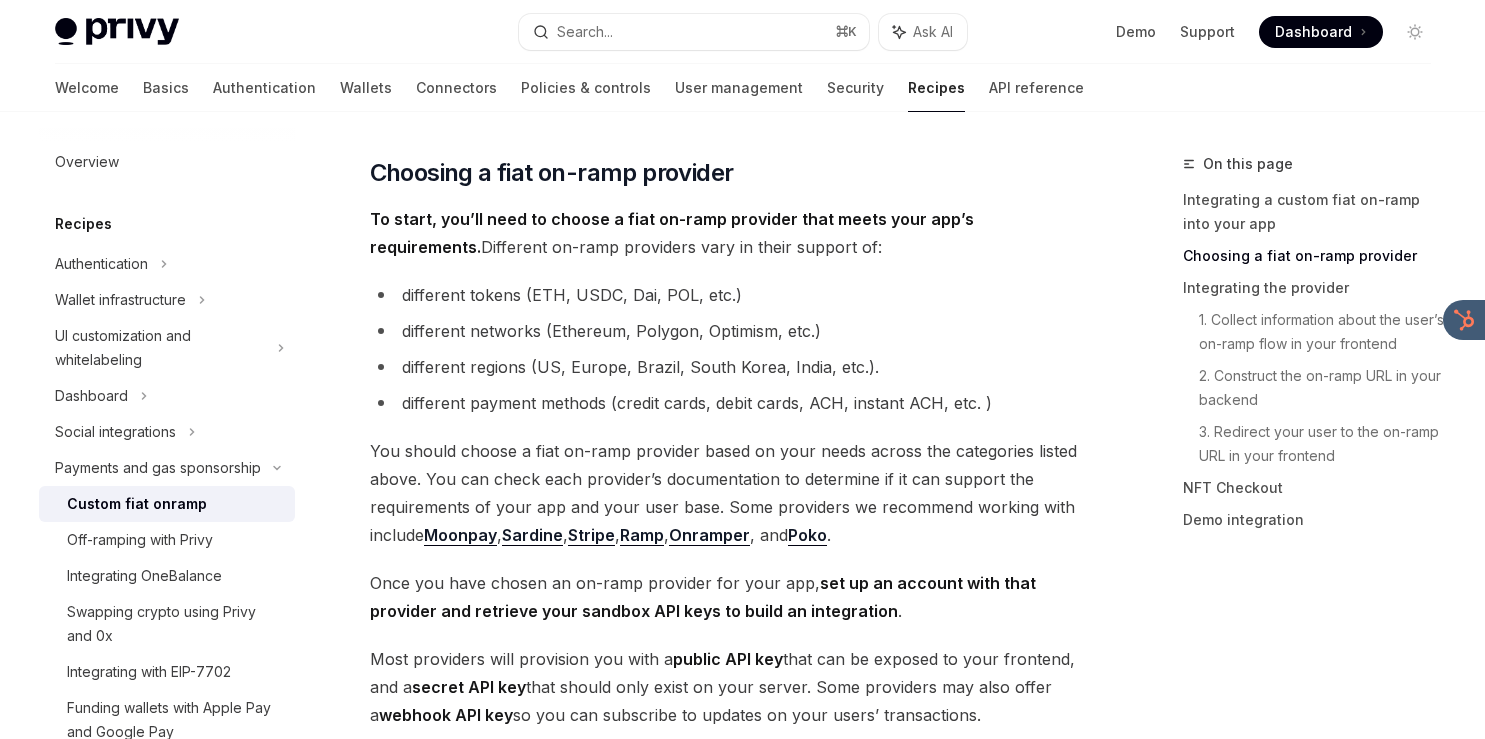 scroll, scrollTop: 552, scrollLeft: 0, axis: vertical 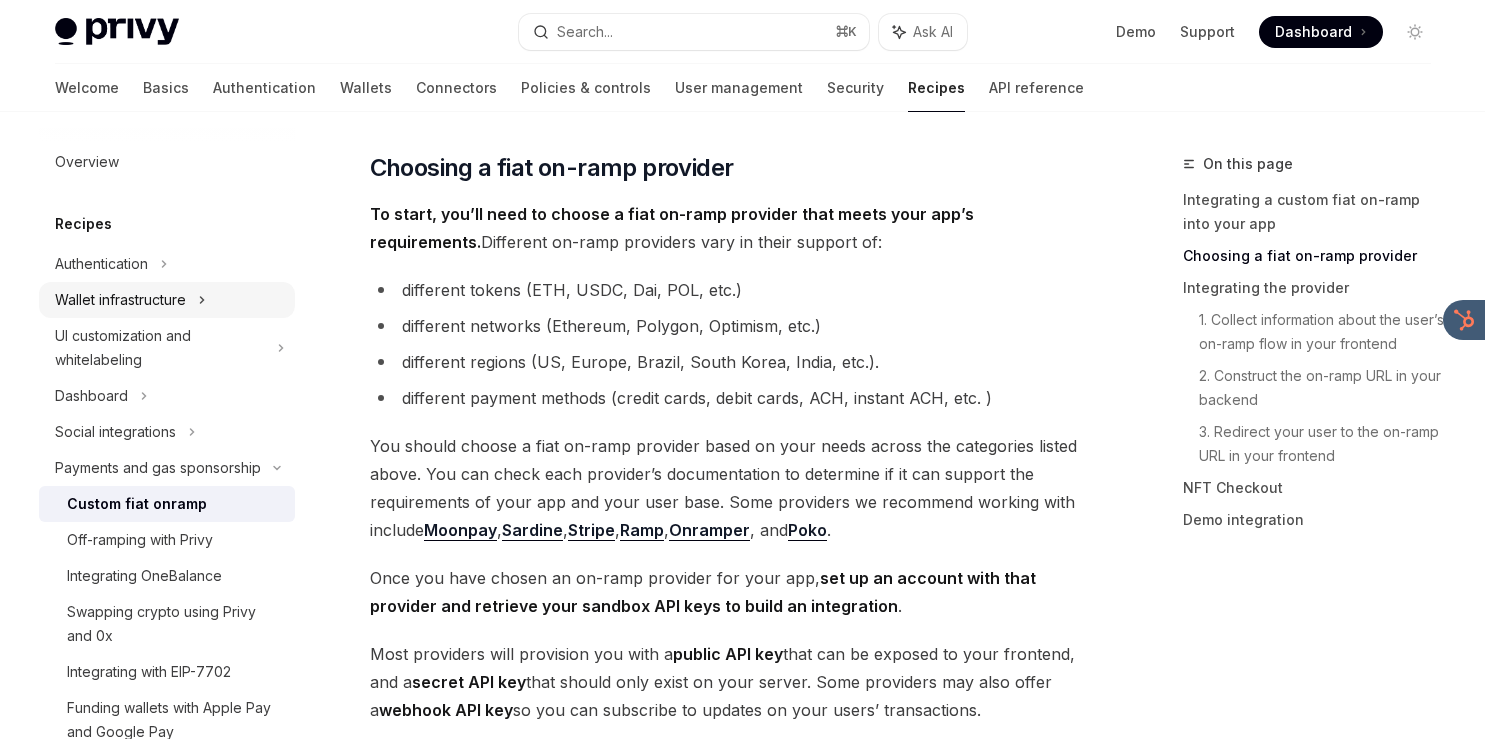 click on "Wallet infrastructure" at bounding box center [120, 300] 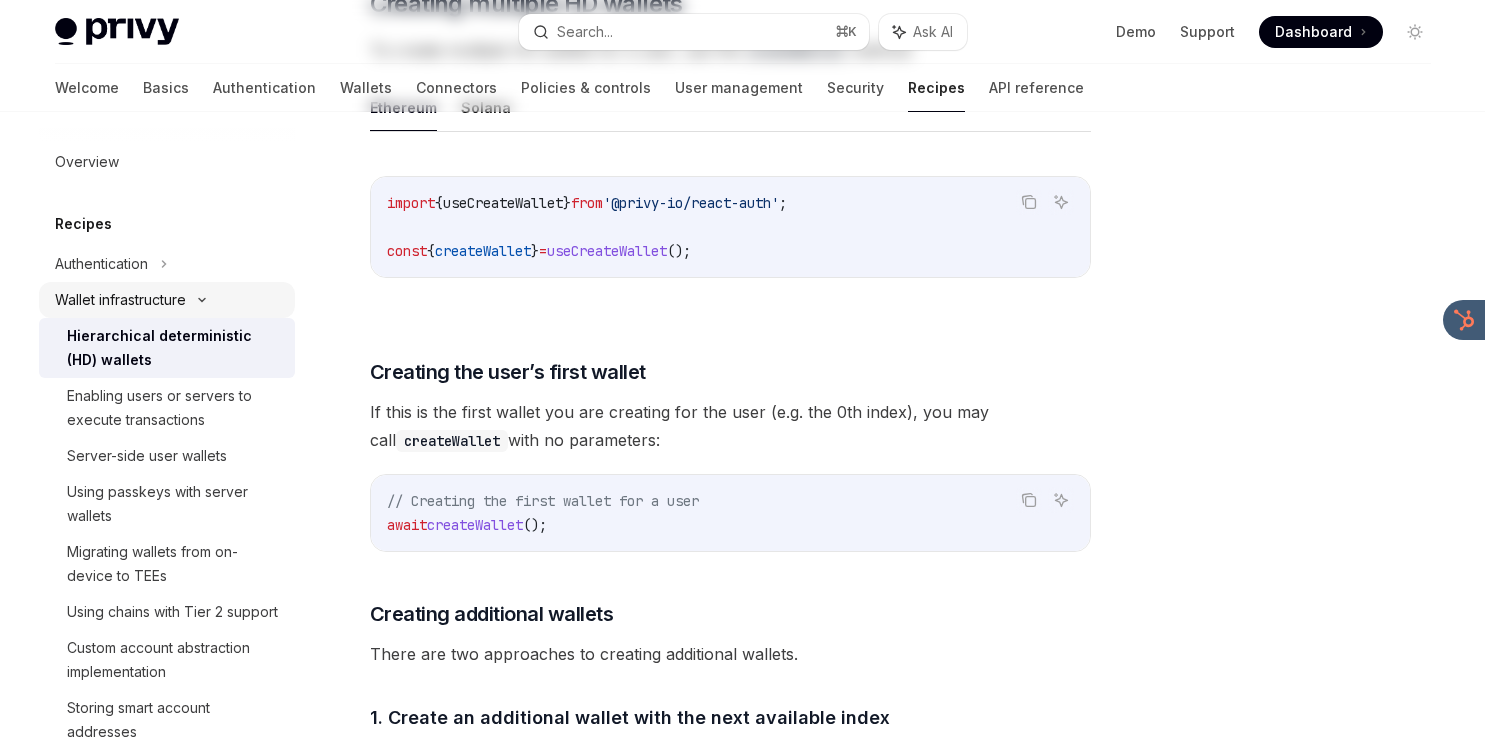 scroll, scrollTop: 0, scrollLeft: 0, axis: both 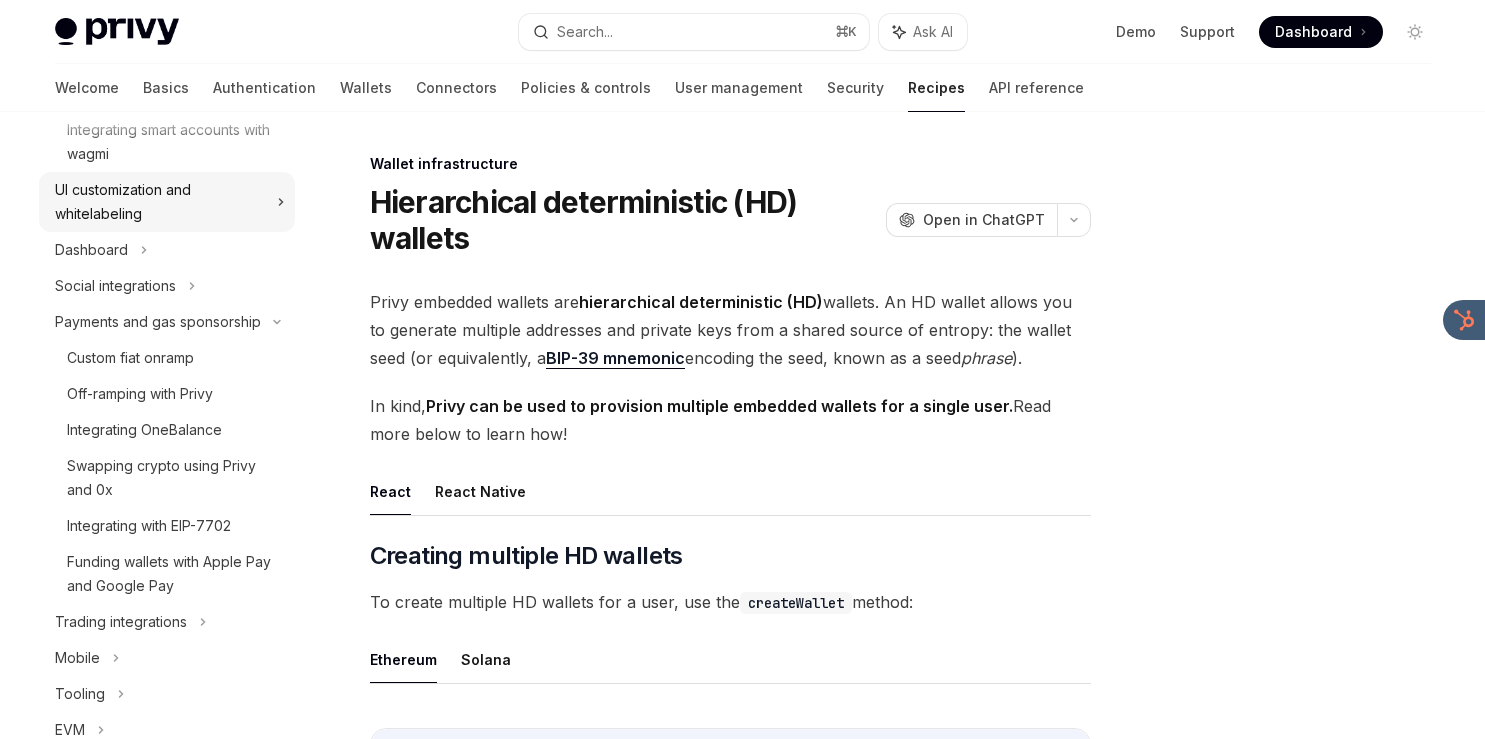 click on "UI customization and whitelabeling" at bounding box center (160, 202) 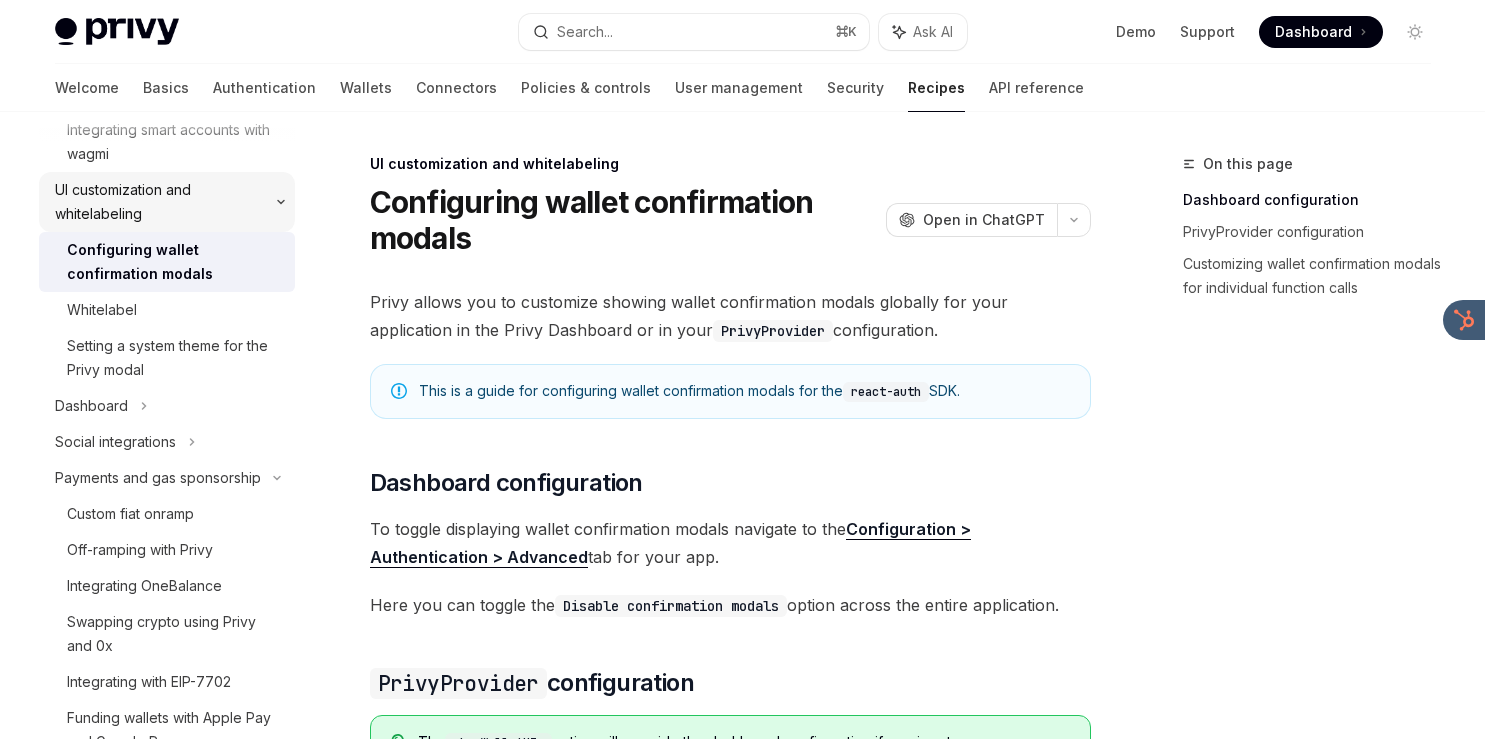 click on "UI customization and whitelabeling" at bounding box center (160, 202) 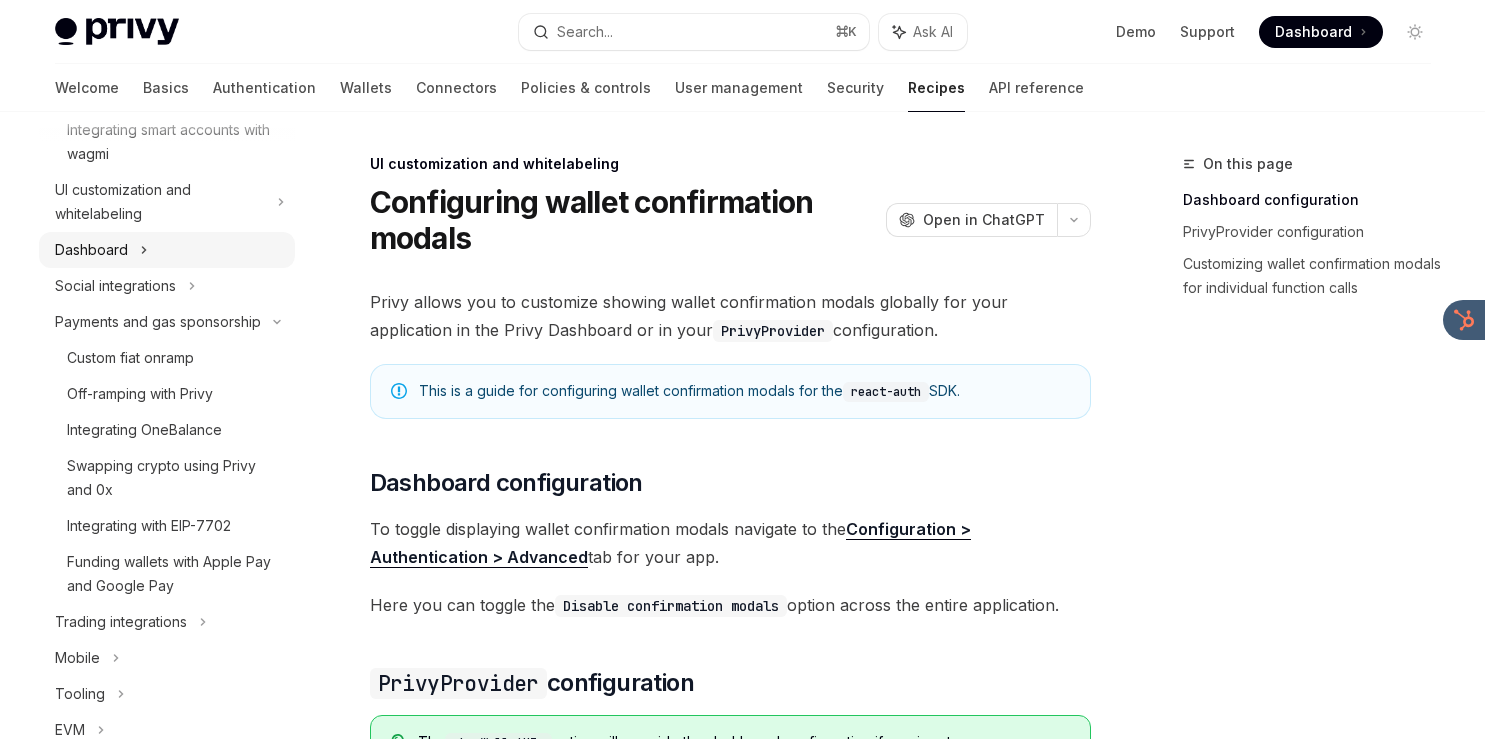 click on "Dashboard" at bounding box center [167, 250] 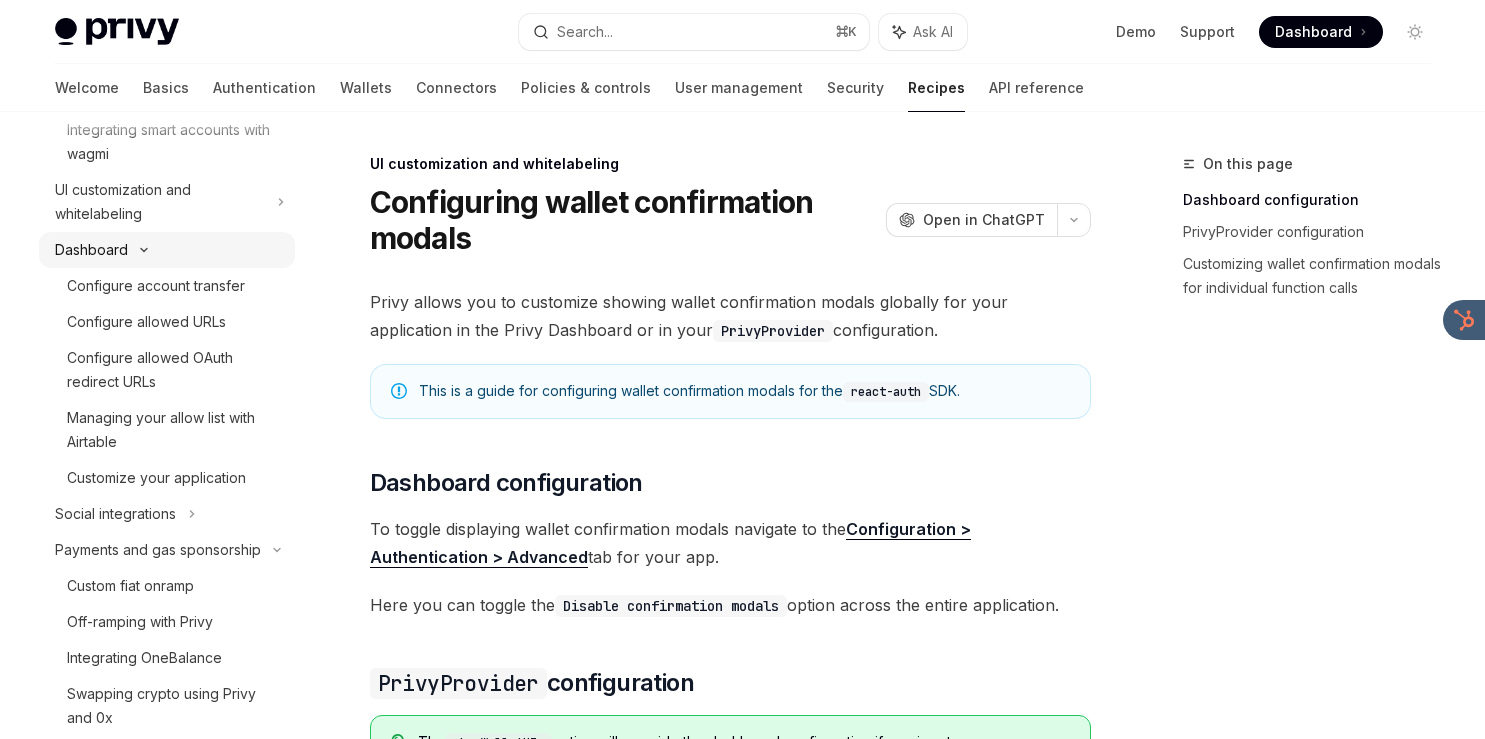 click on "Dashboard" at bounding box center [167, 250] 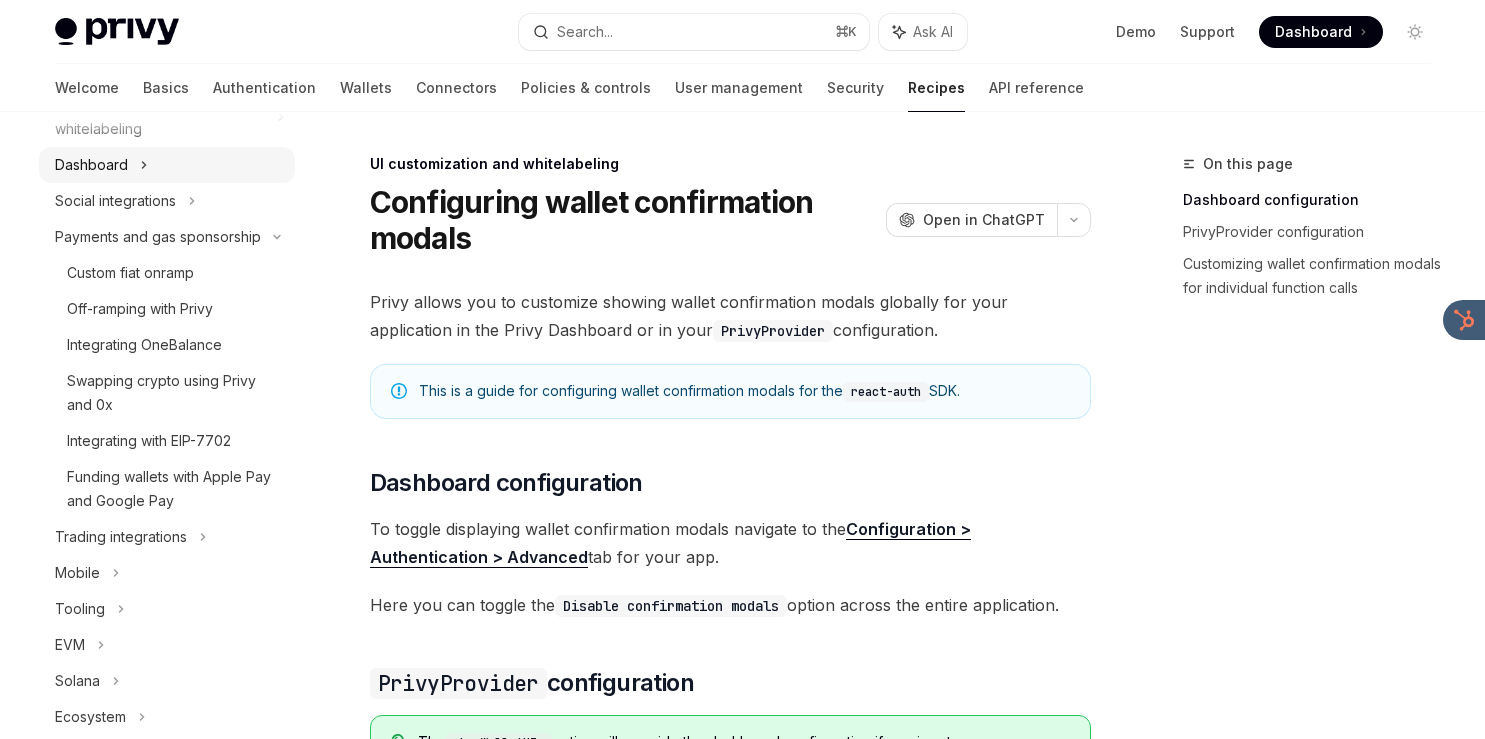 scroll, scrollTop: 738, scrollLeft: 0, axis: vertical 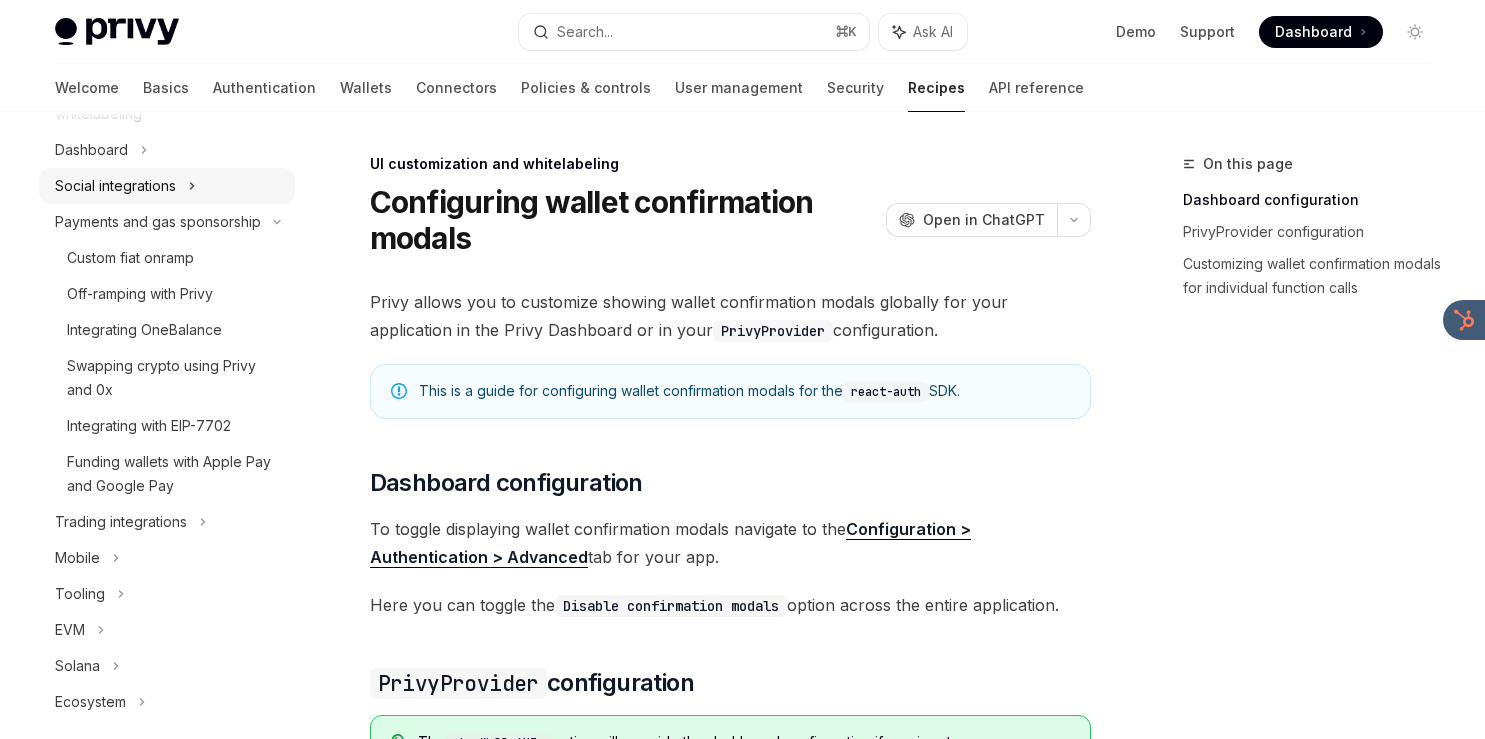 click on "Social integrations" at bounding box center [167, 186] 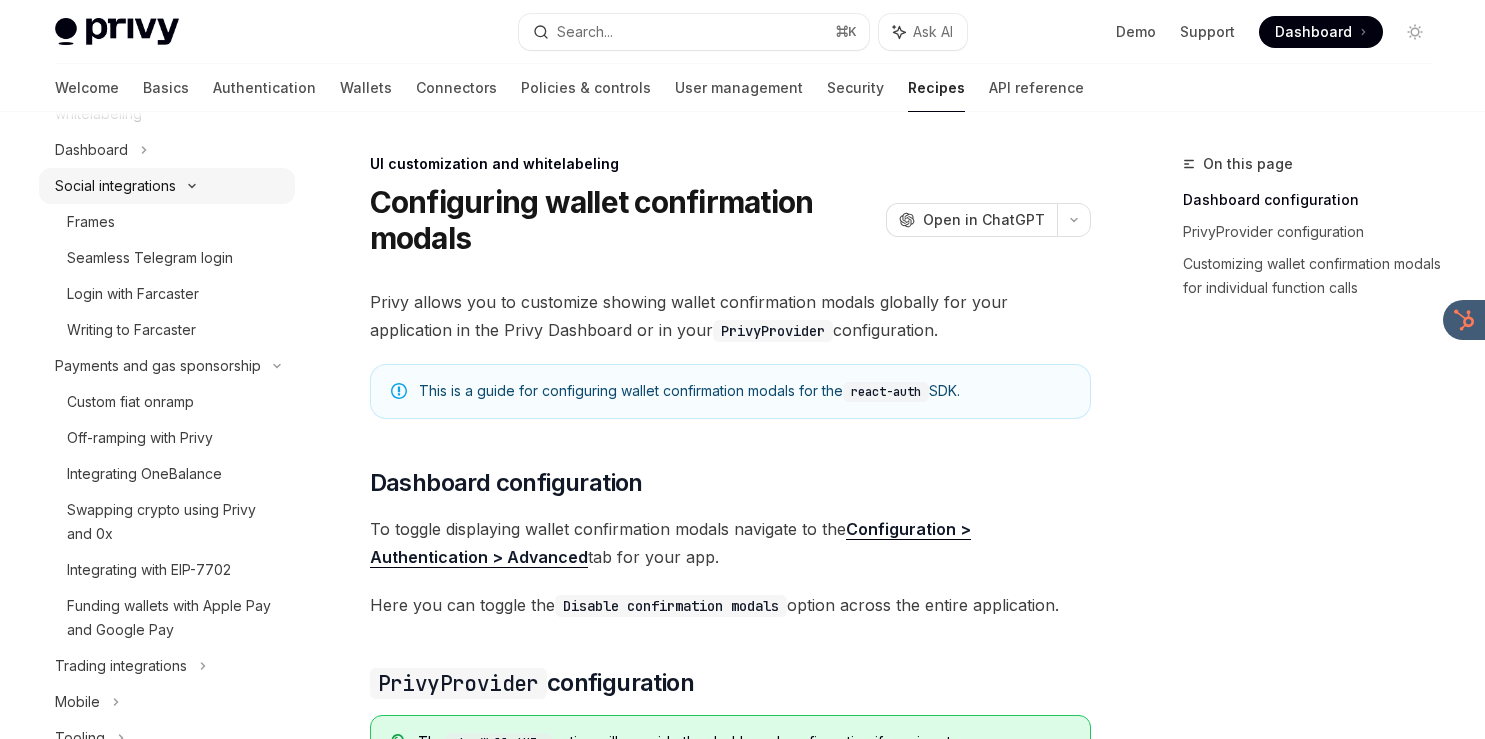 click on "Social integrations" at bounding box center [167, 186] 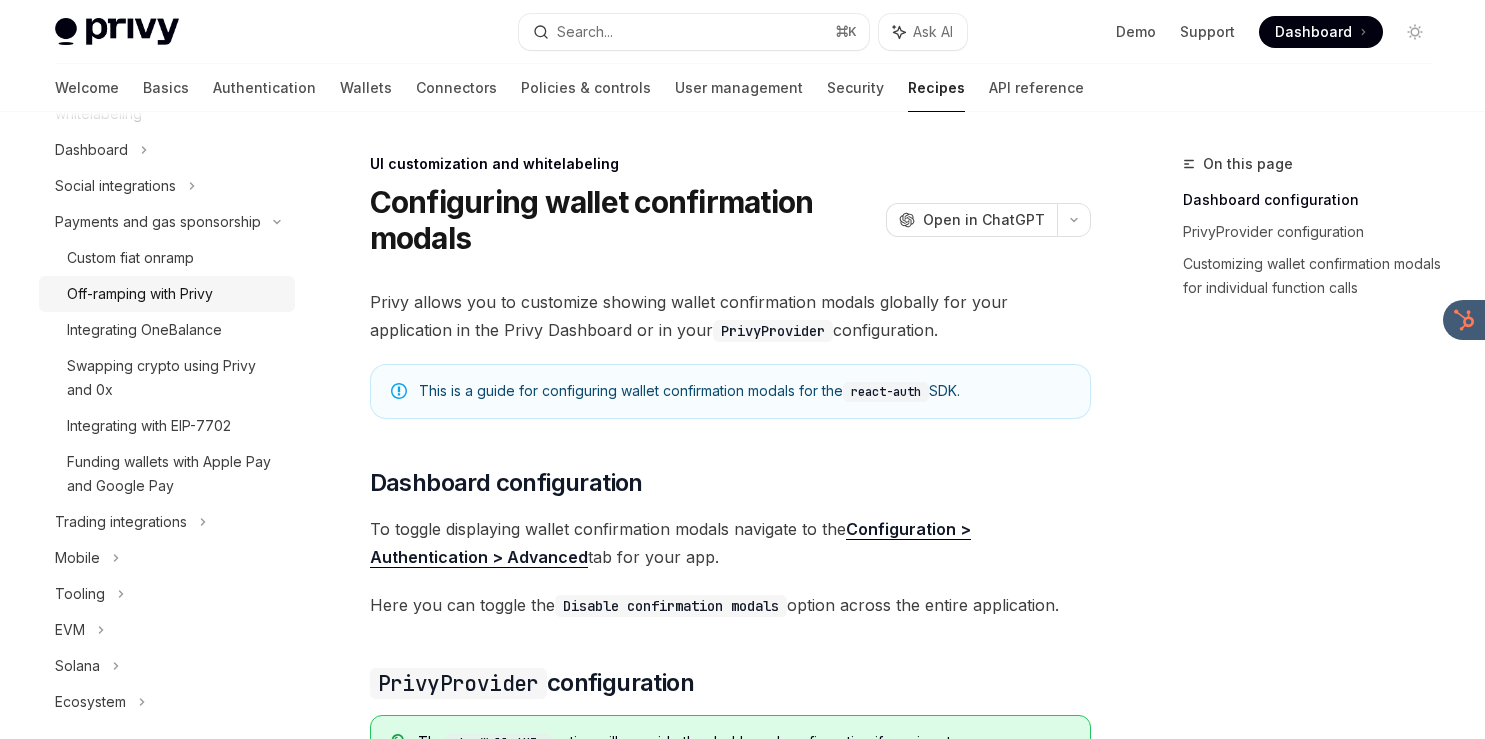 scroll, scrollTop: 759, scrollLeft: 0, axis: vertical 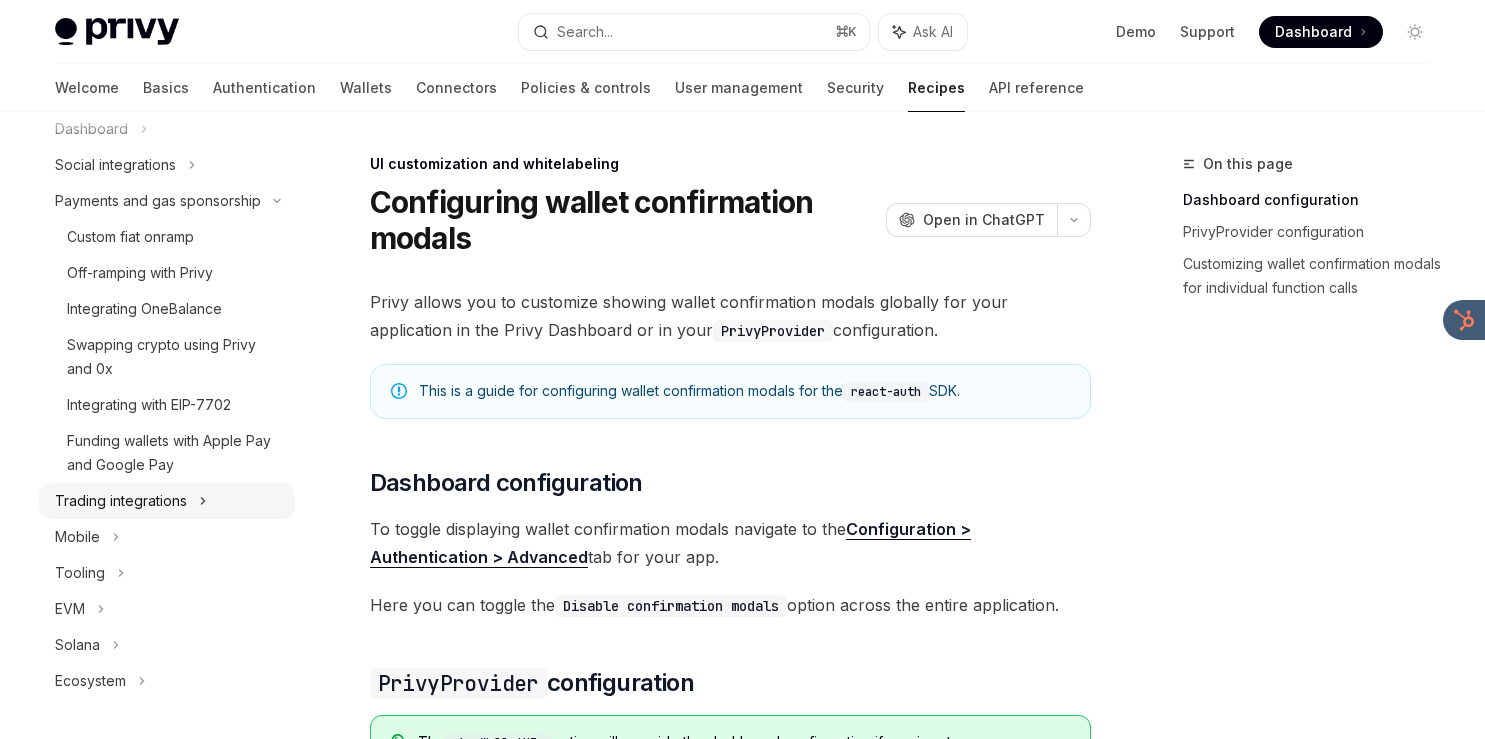 click on "Trading integrations" at bounding box center (167, 501) 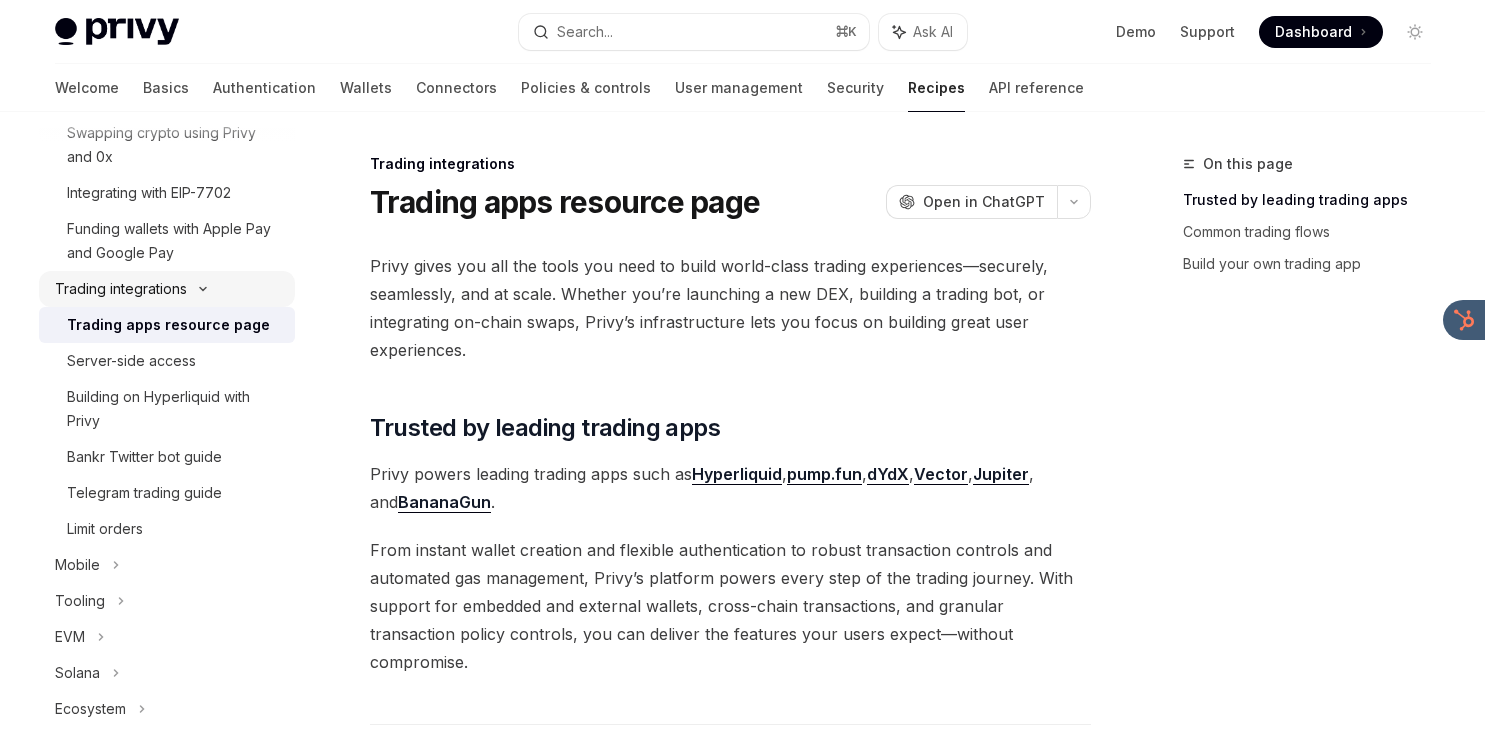 scroll, scrollTop: 999, scrollLeft: 0, axis: vertical 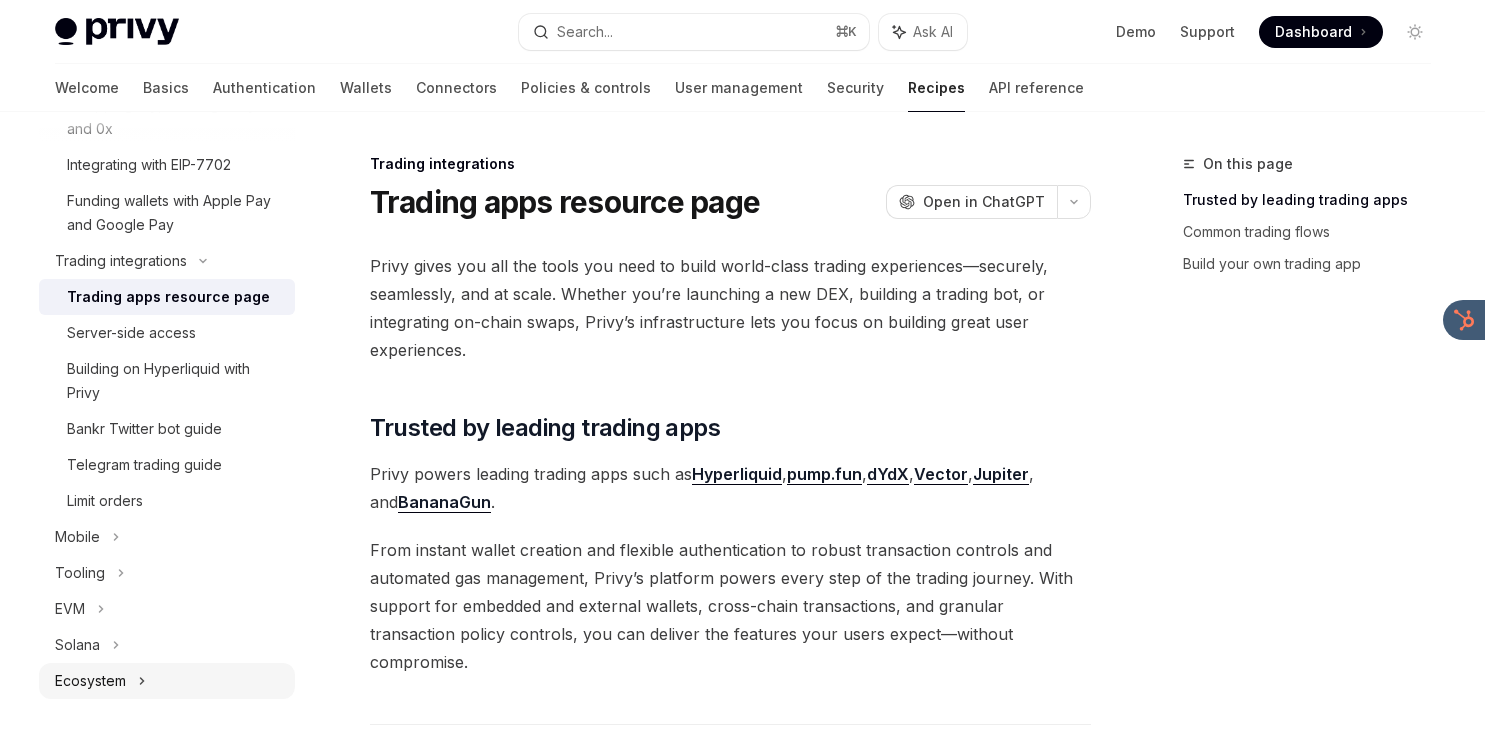 click on "Ecosystem" at bounding box center [167, 681] 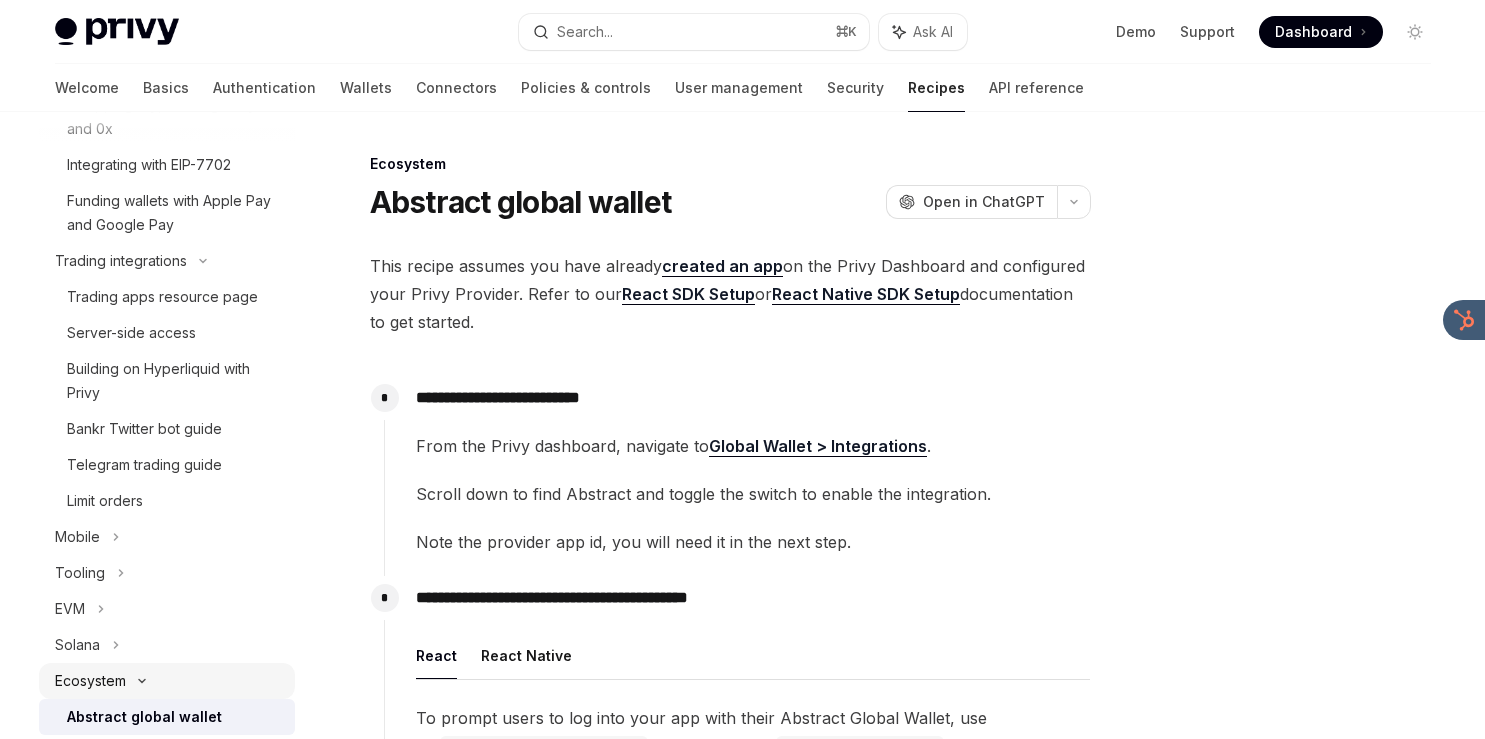 scroll, scrollTop: 1035, scrollLeft: 0, axis: vertical 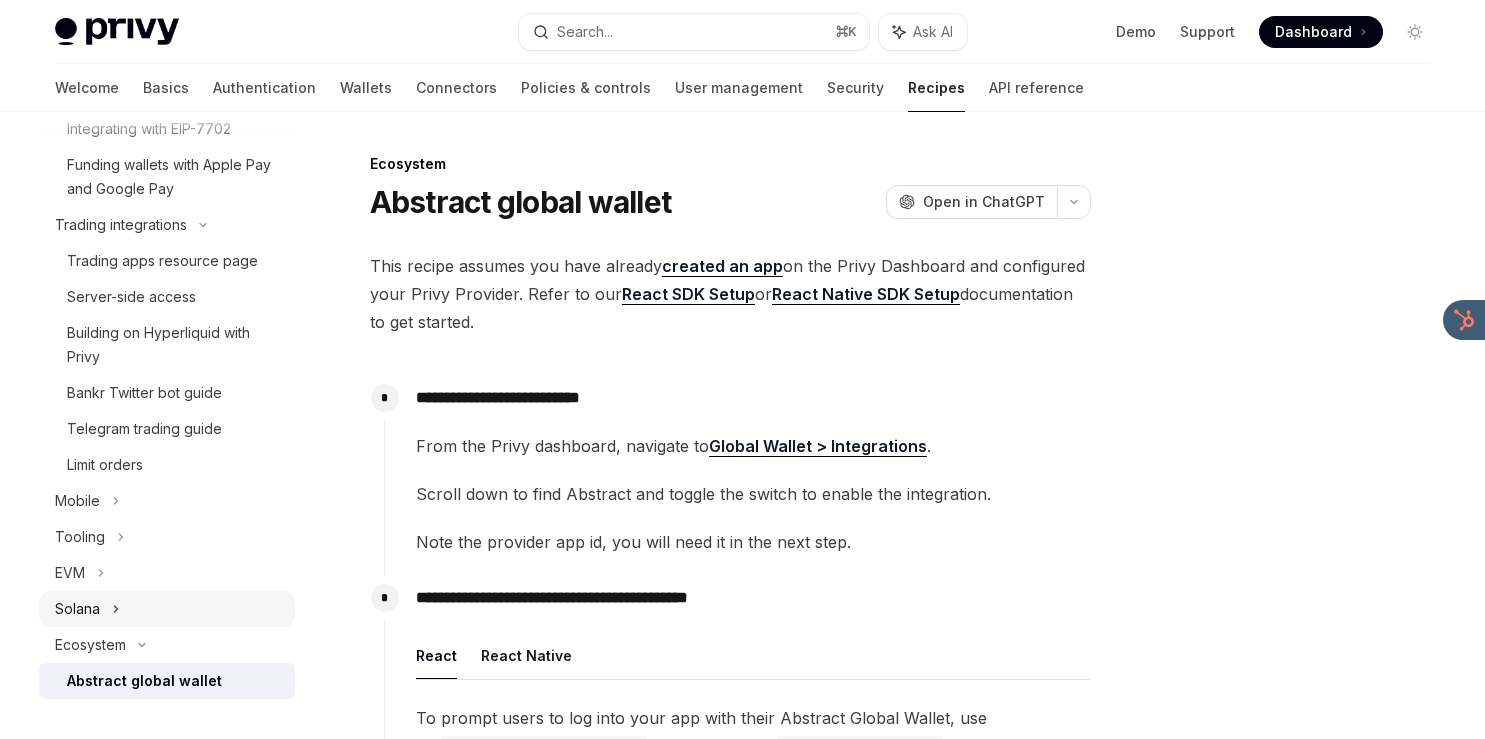 click 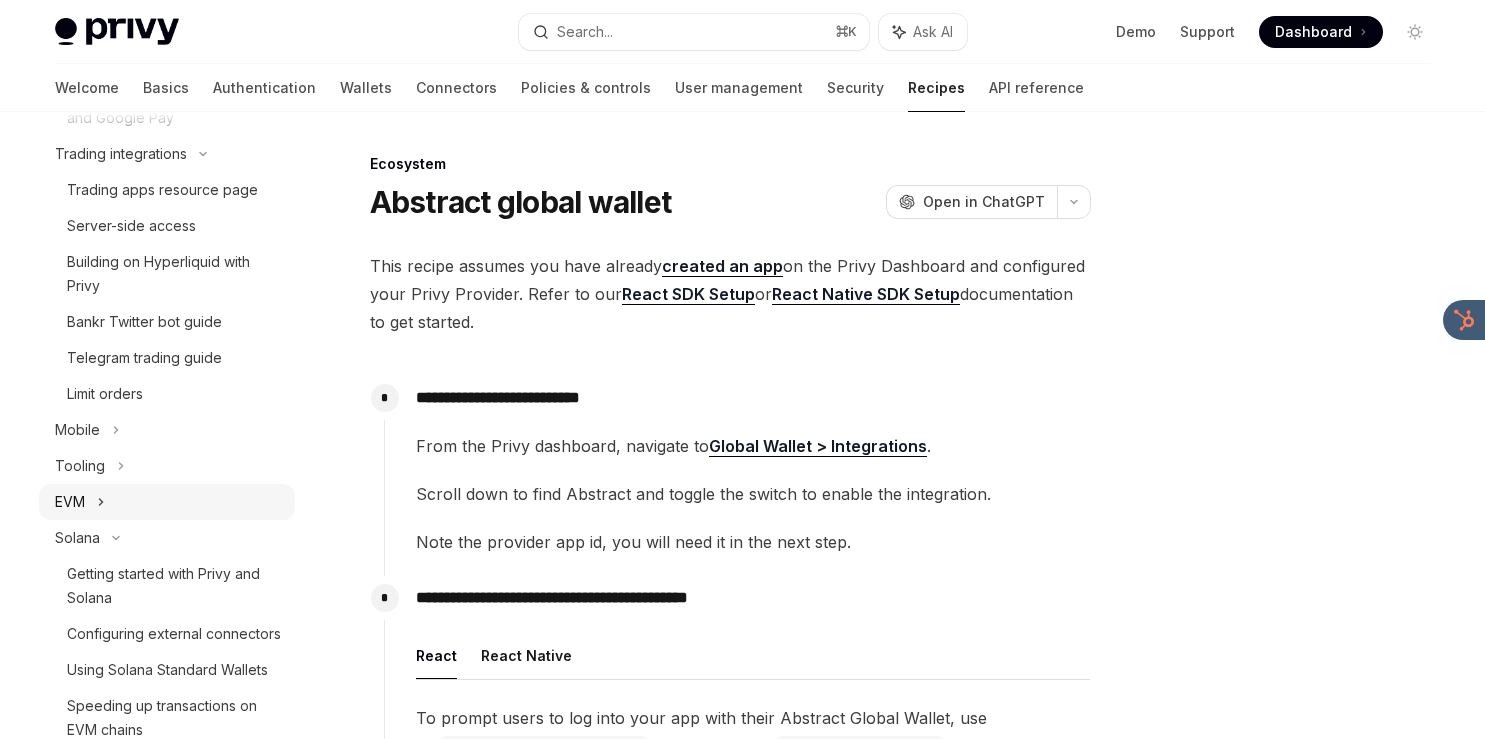 scroll, scrollTop: 1078, scrollLeft: 0, axis: vertical 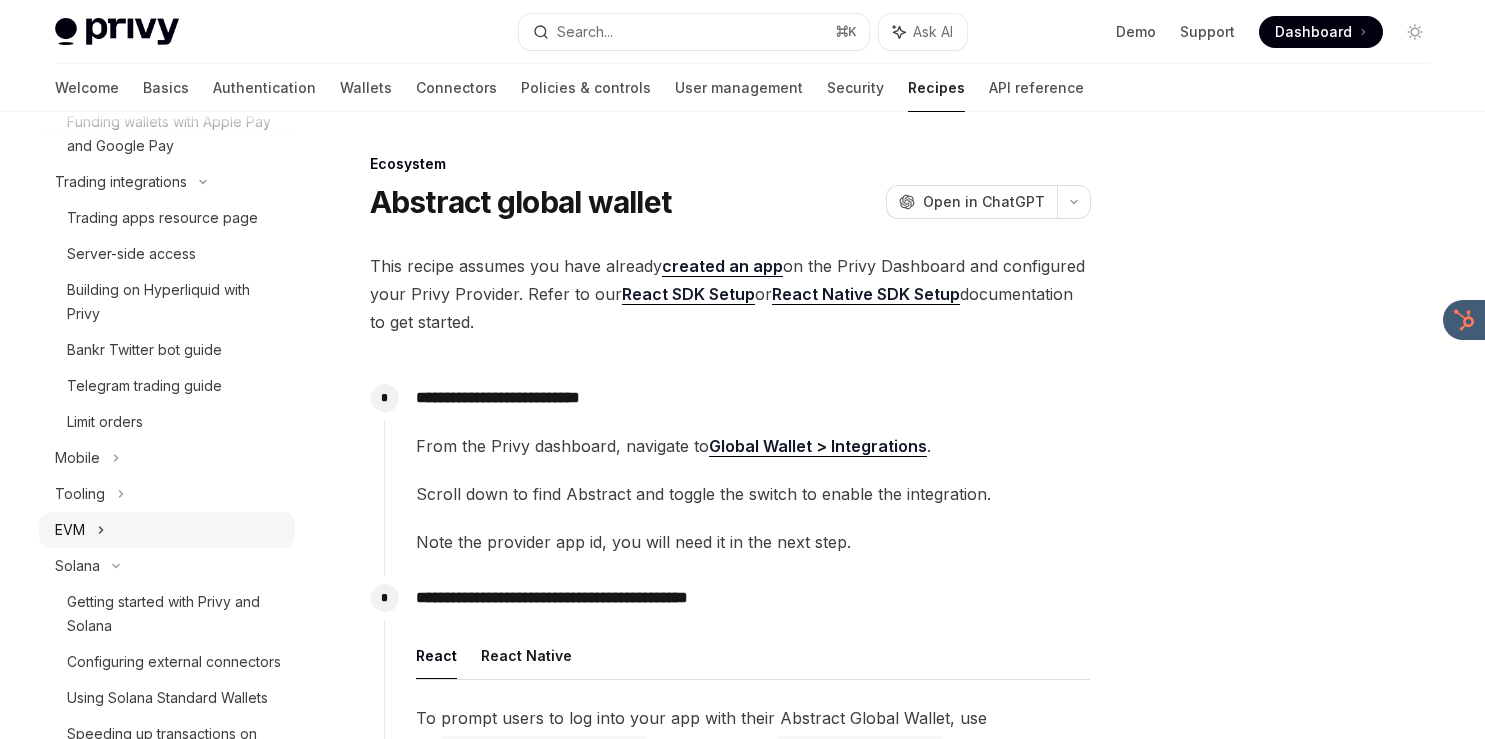 click on "EVM" at bounding box center [167, 530] 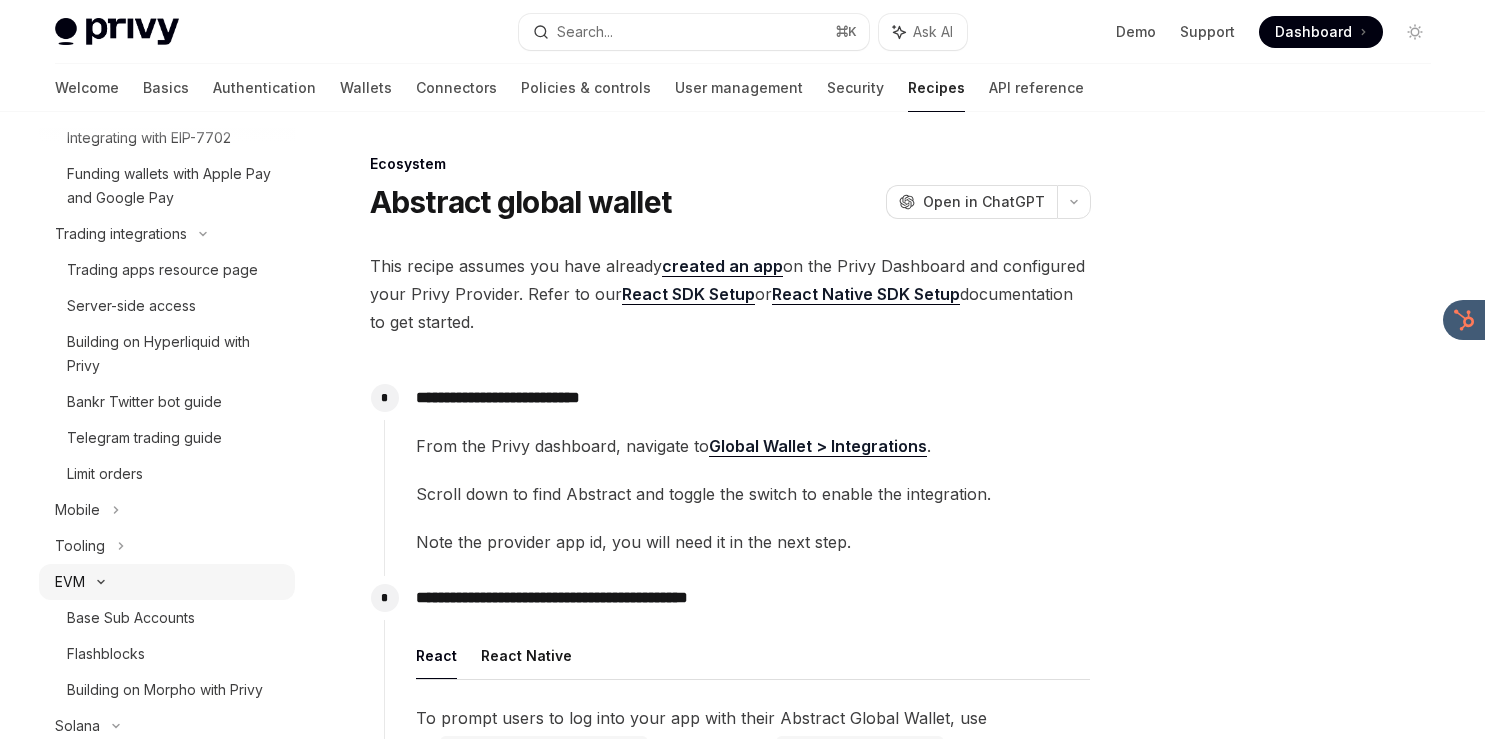 scroll, scrollTop: 1015, scrollLeft: 0, axis: vertical 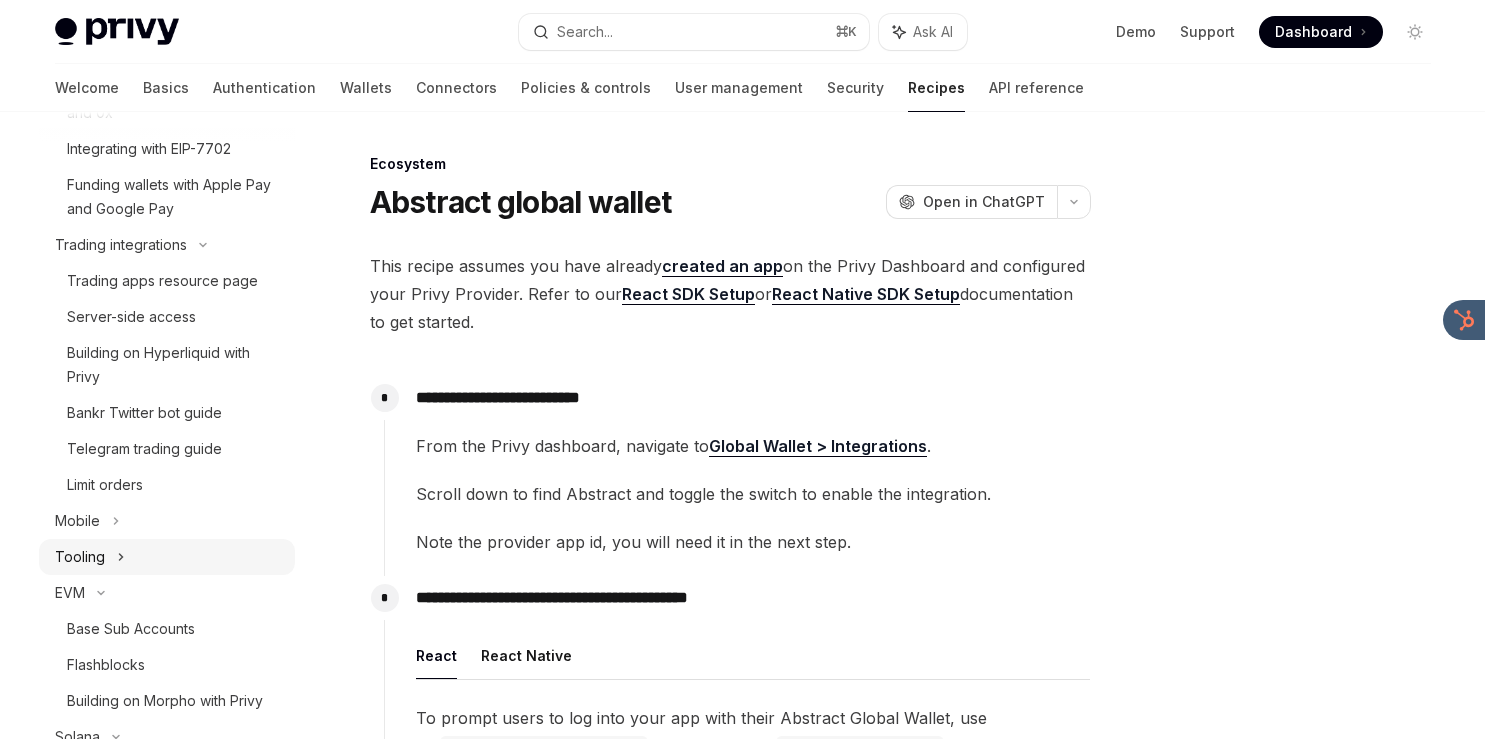 click on "Tooling" at bounding box center (80, 557) 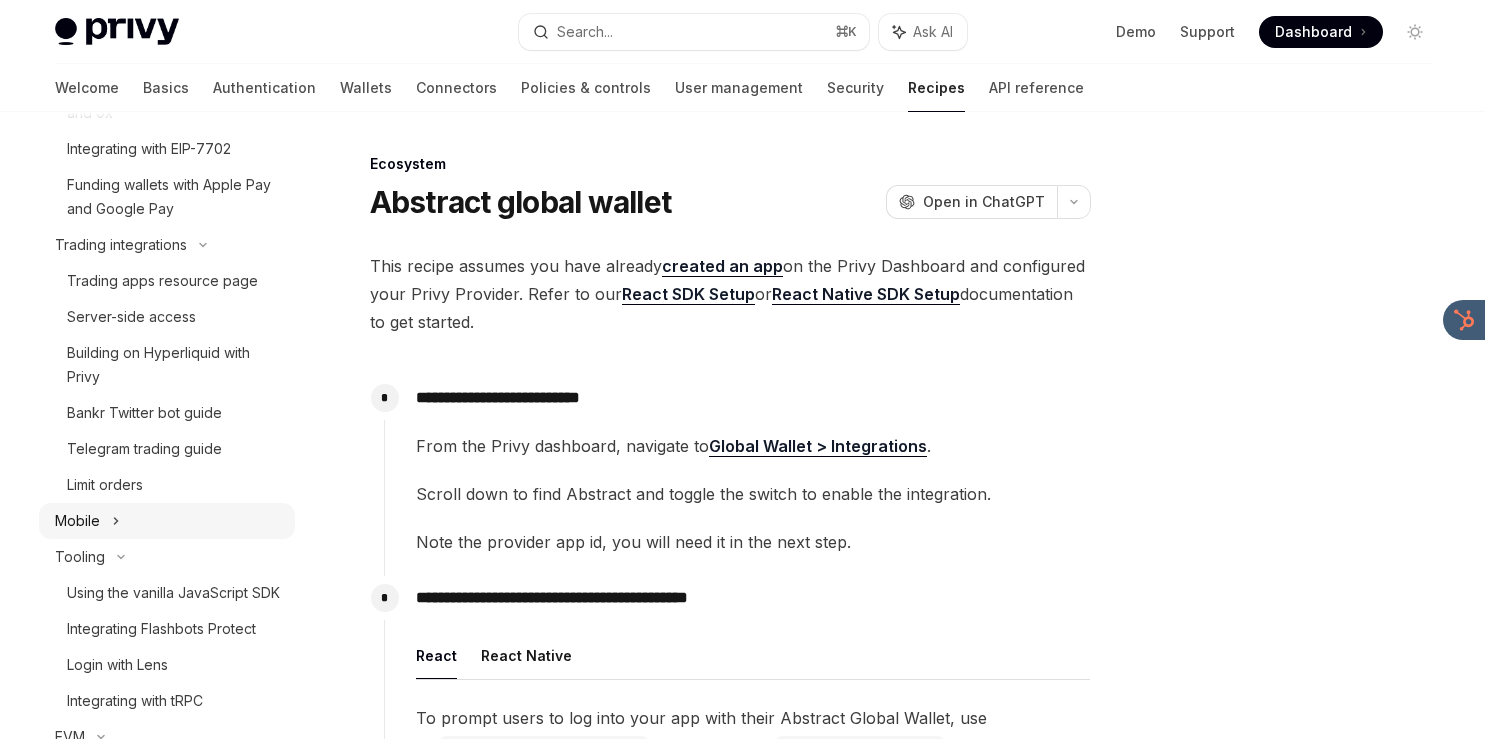 click on "Mobile" at bounding box center [167, 521] 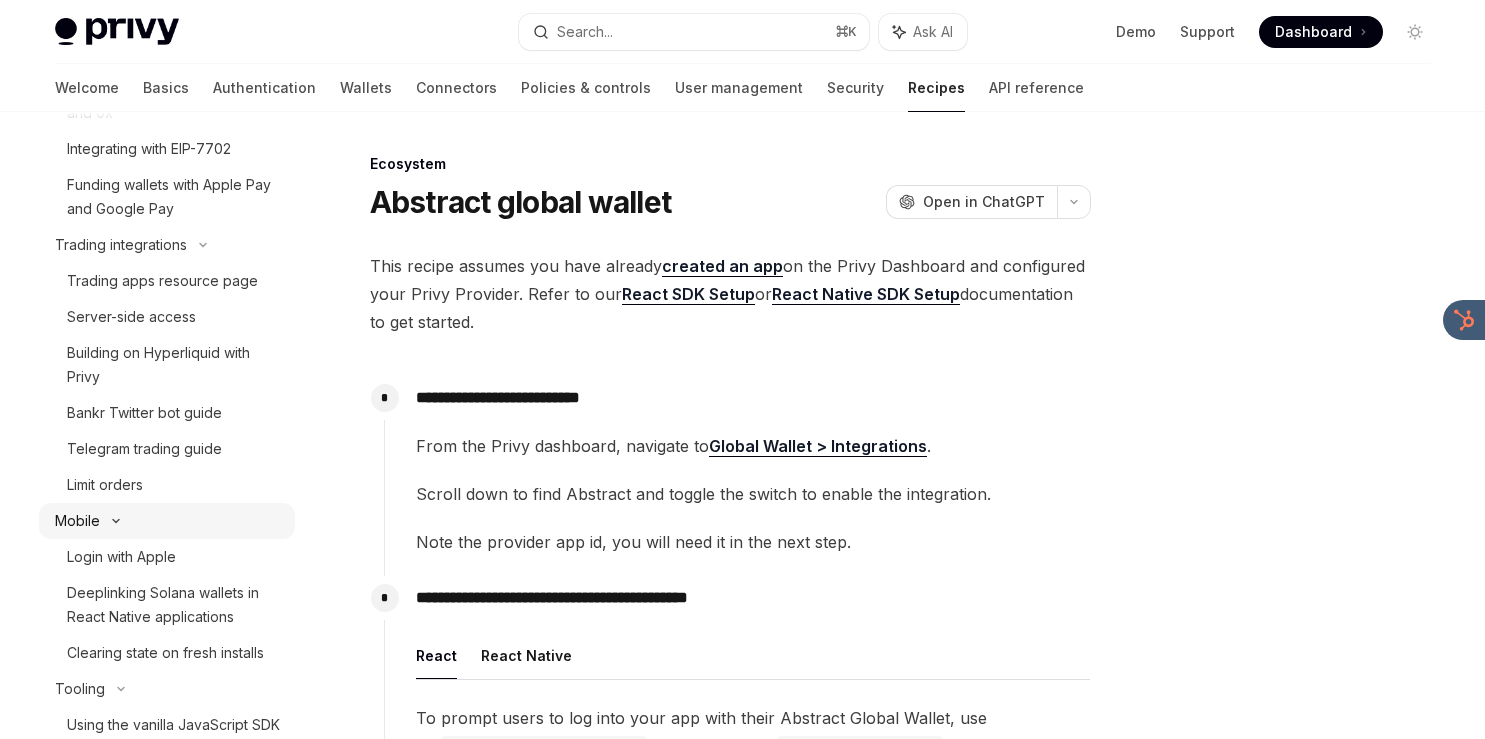 type on "*" 